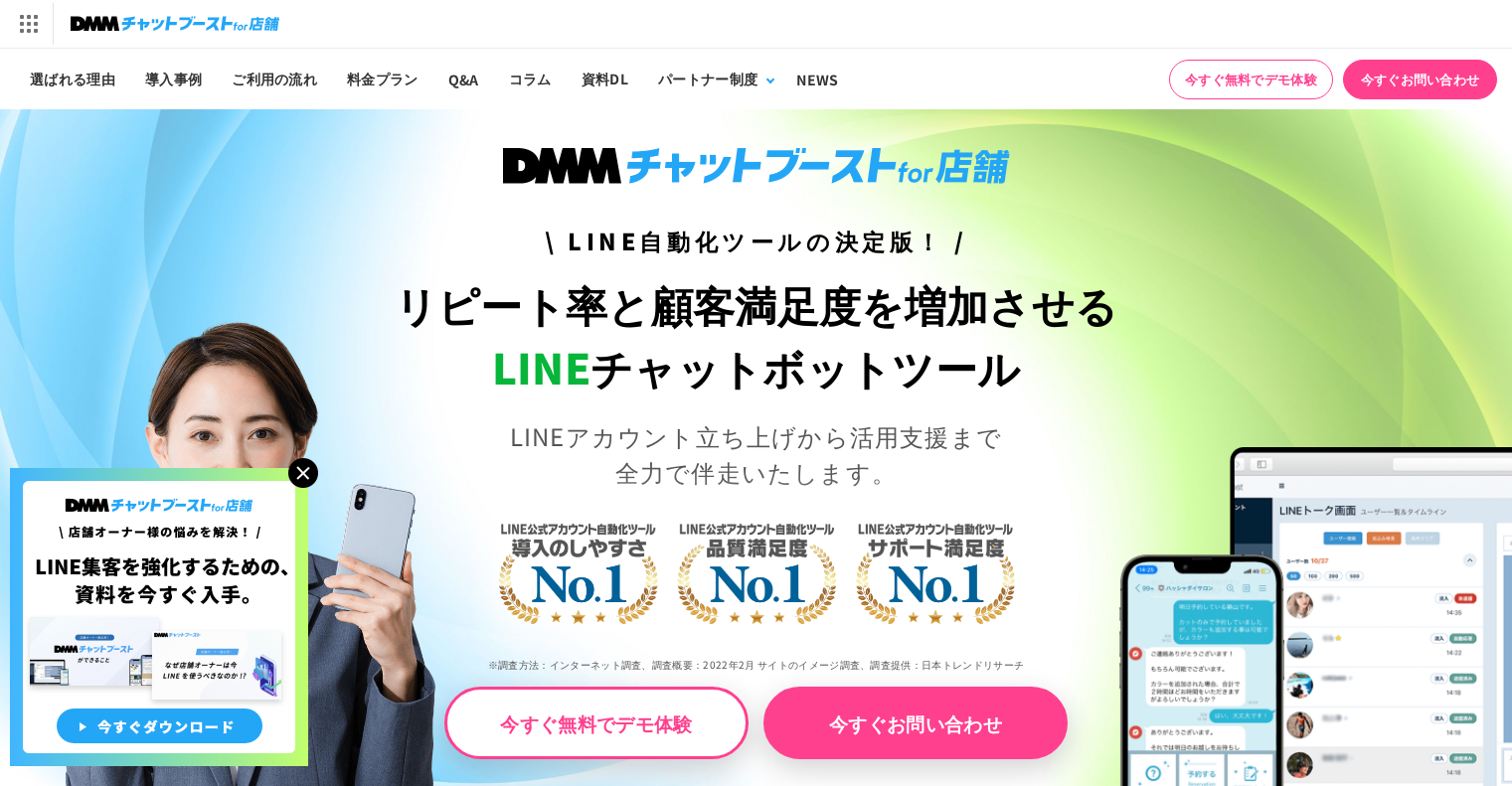 scroll, scrollTop: 0, scrollLeft: 0, axis: both 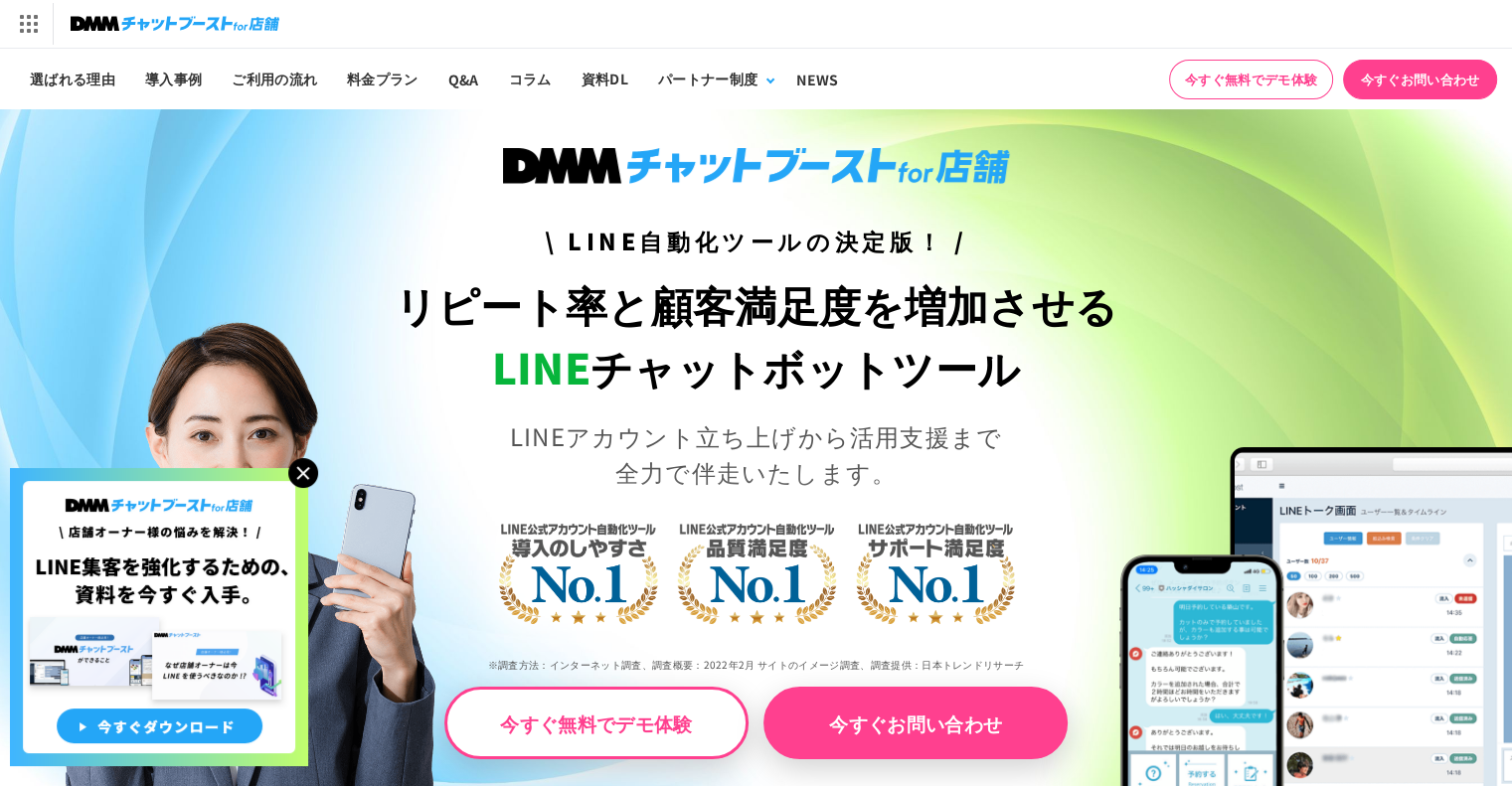 click at bounding box center (303, 473) 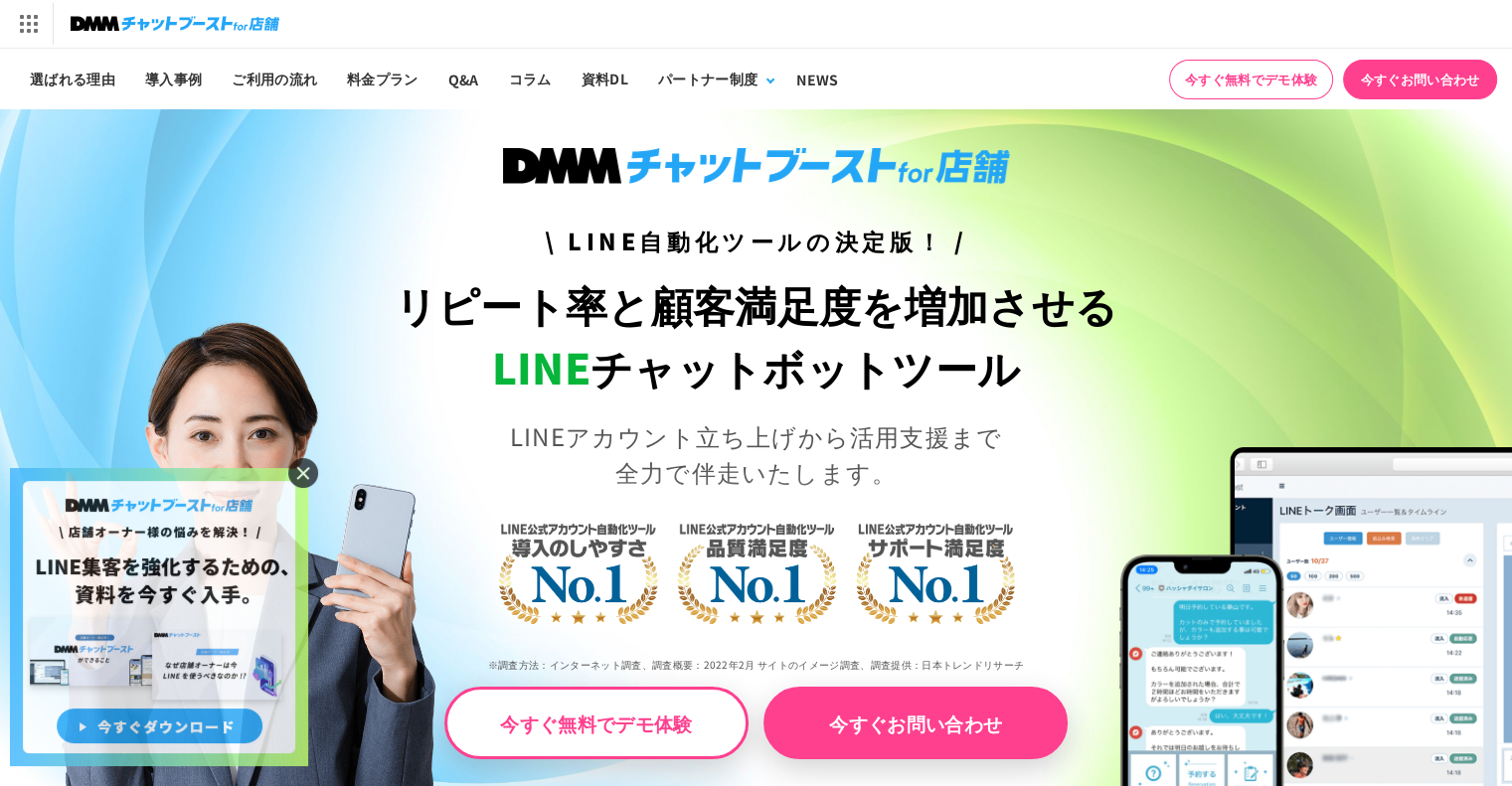 scroll, scrollTop: 0, scrollLeft: 0, axis: both 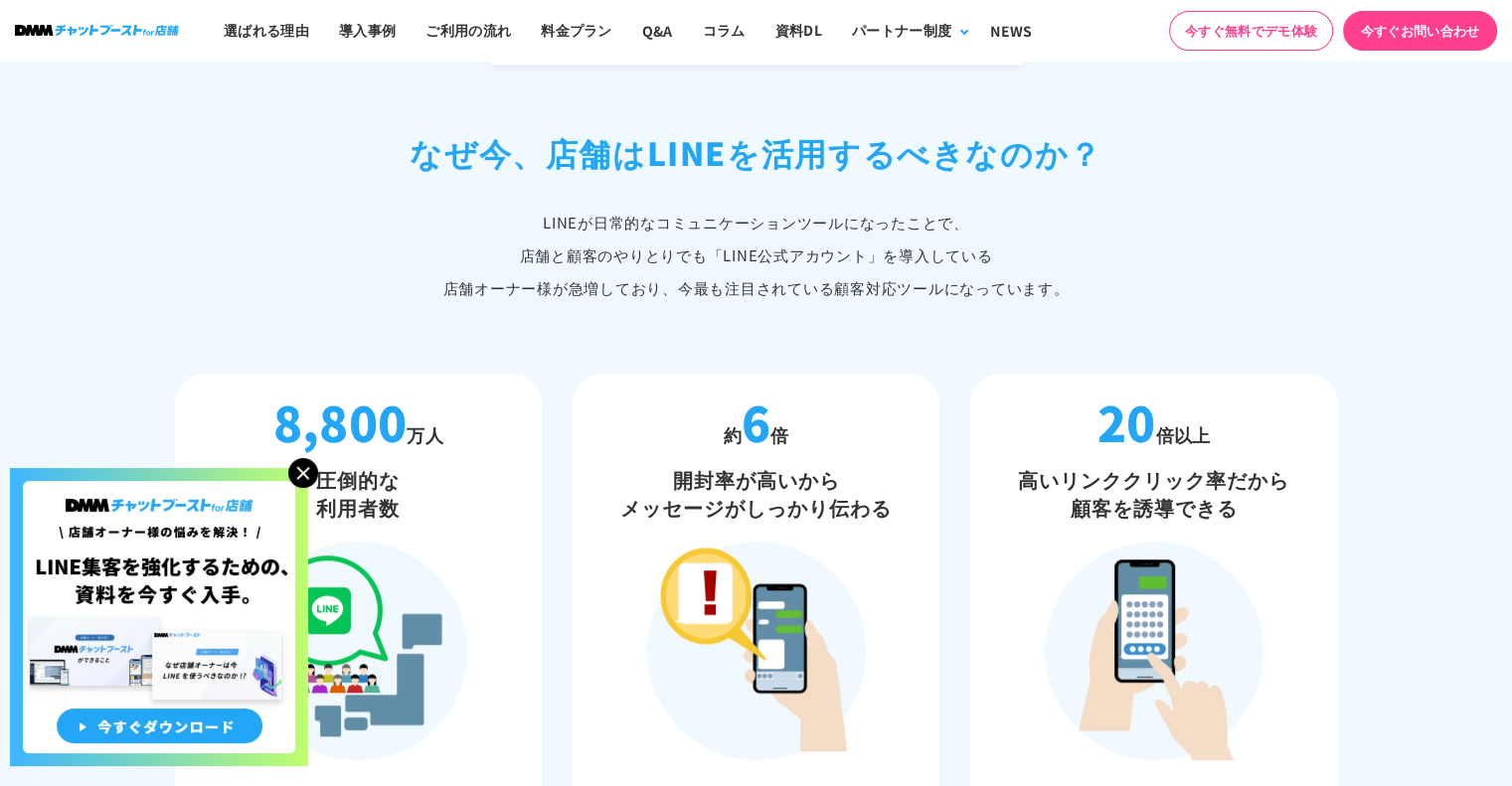 click at bounding box center (303, 473) 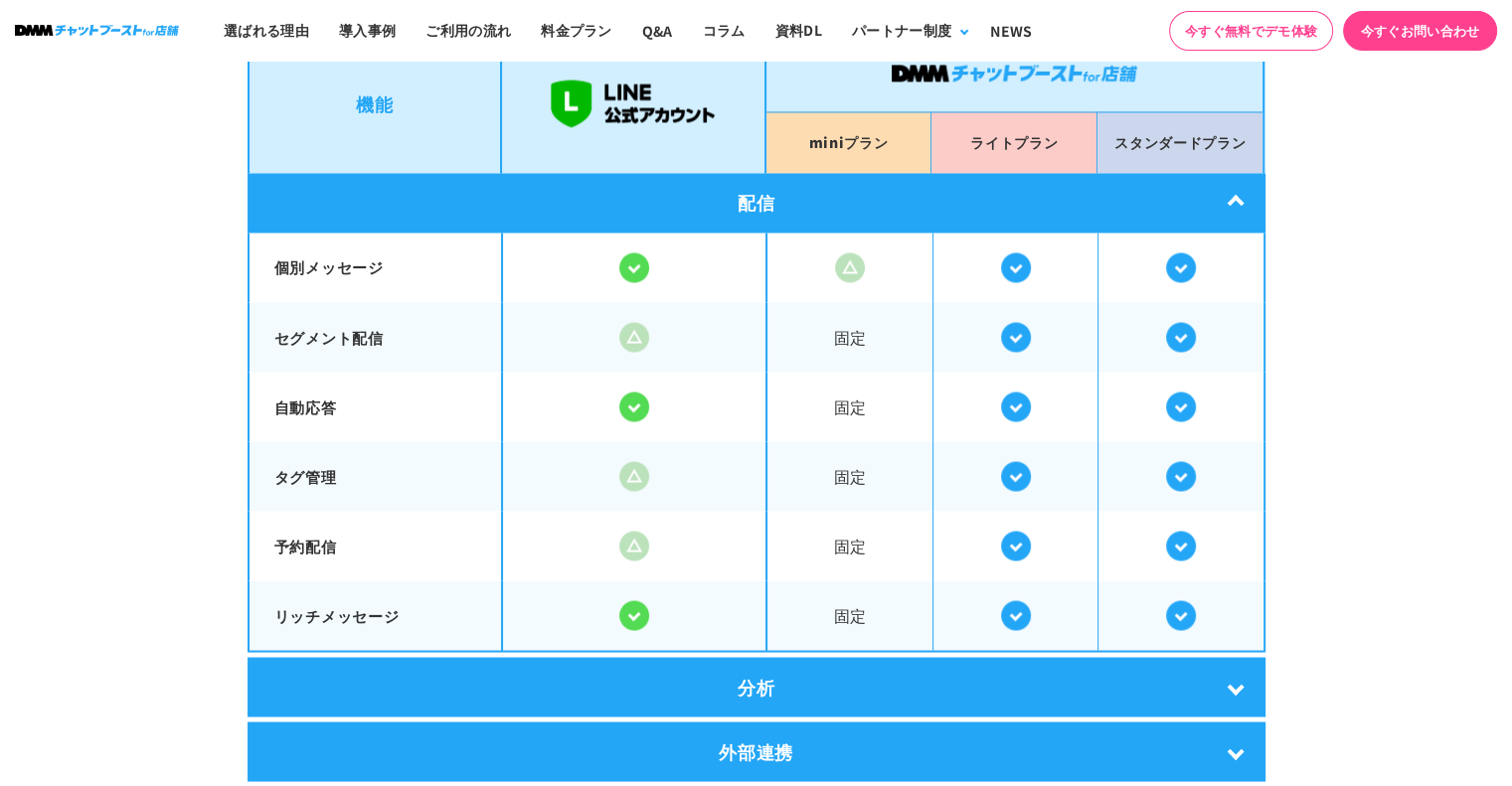 scroll, scrollTop: 3577, scrollLeft: 0, axis: vertical 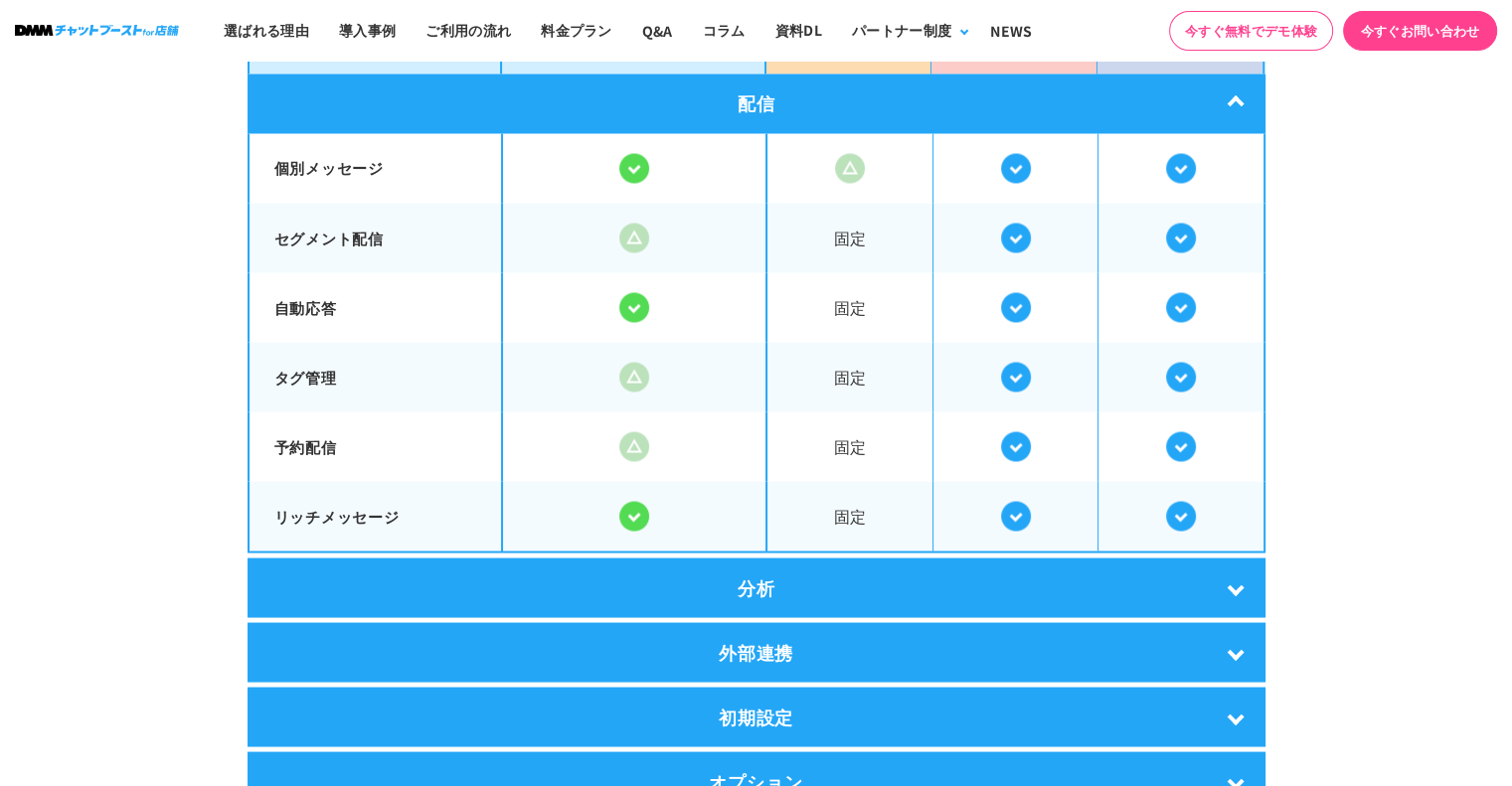 click on "分析" at bounding box center (756, 587) 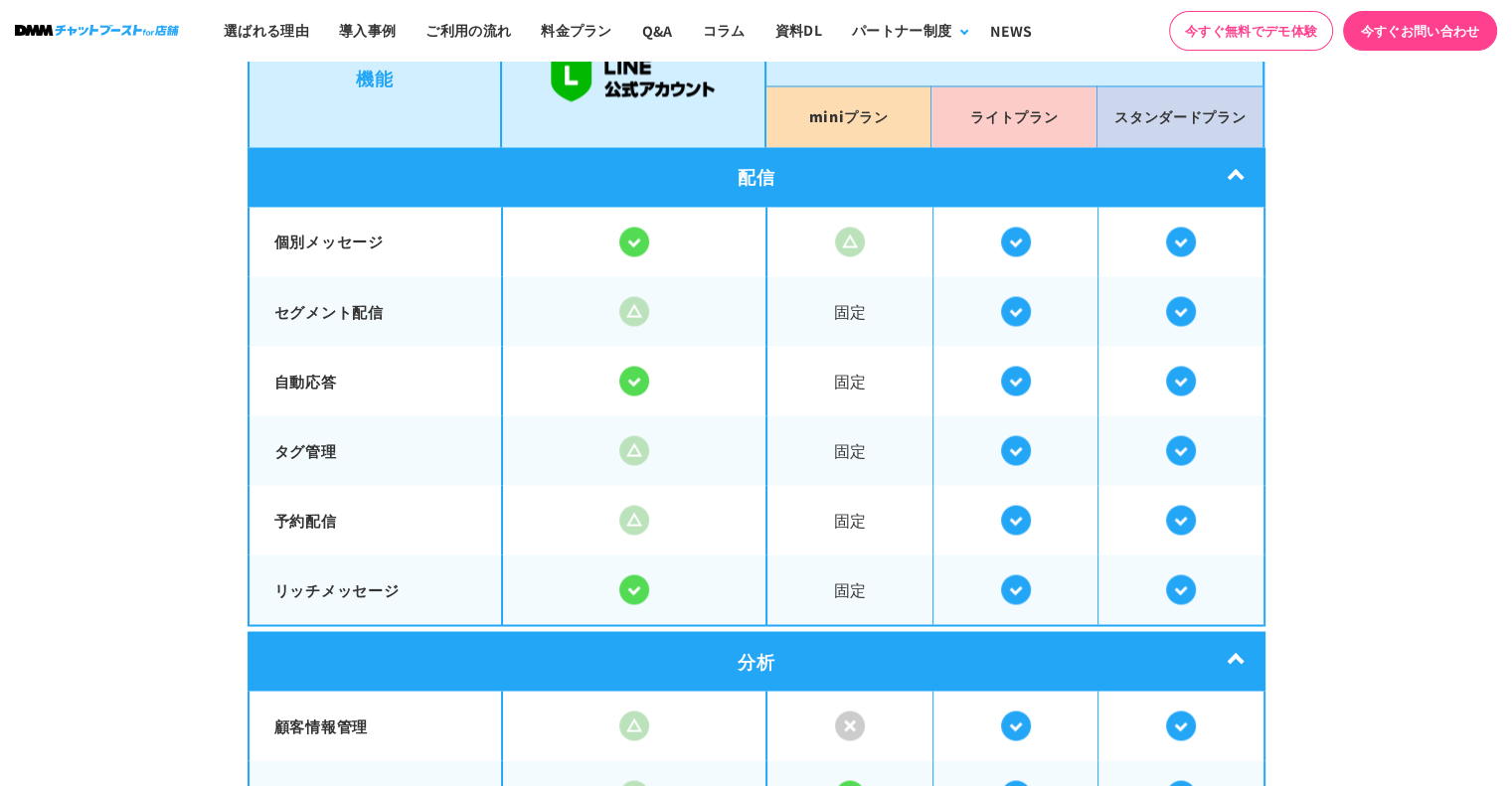 scroll, scrollTop: 3776, scrollLeft: 0, axis: vertical 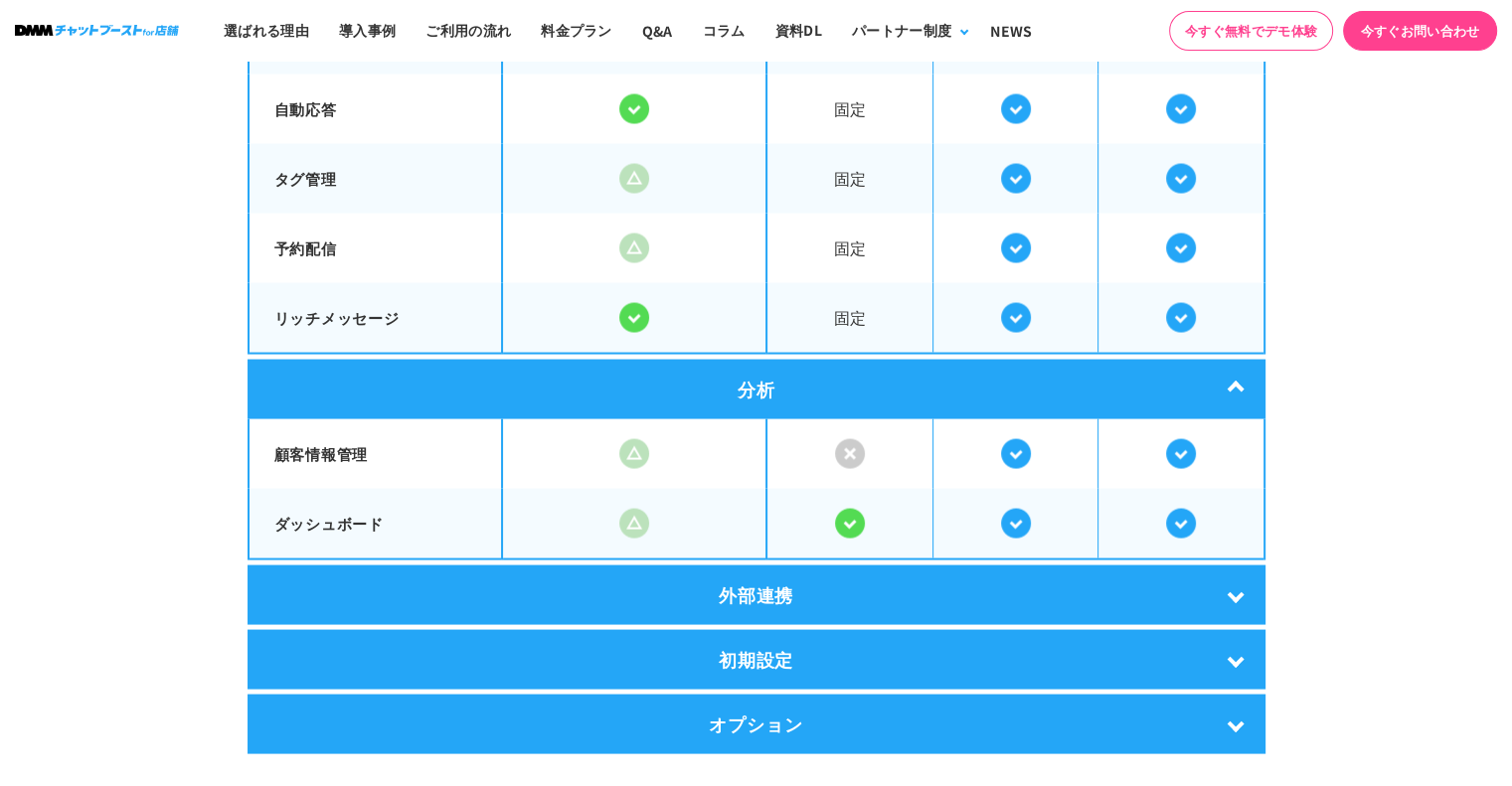click on "外部連携" at bounding box center [756, 594] 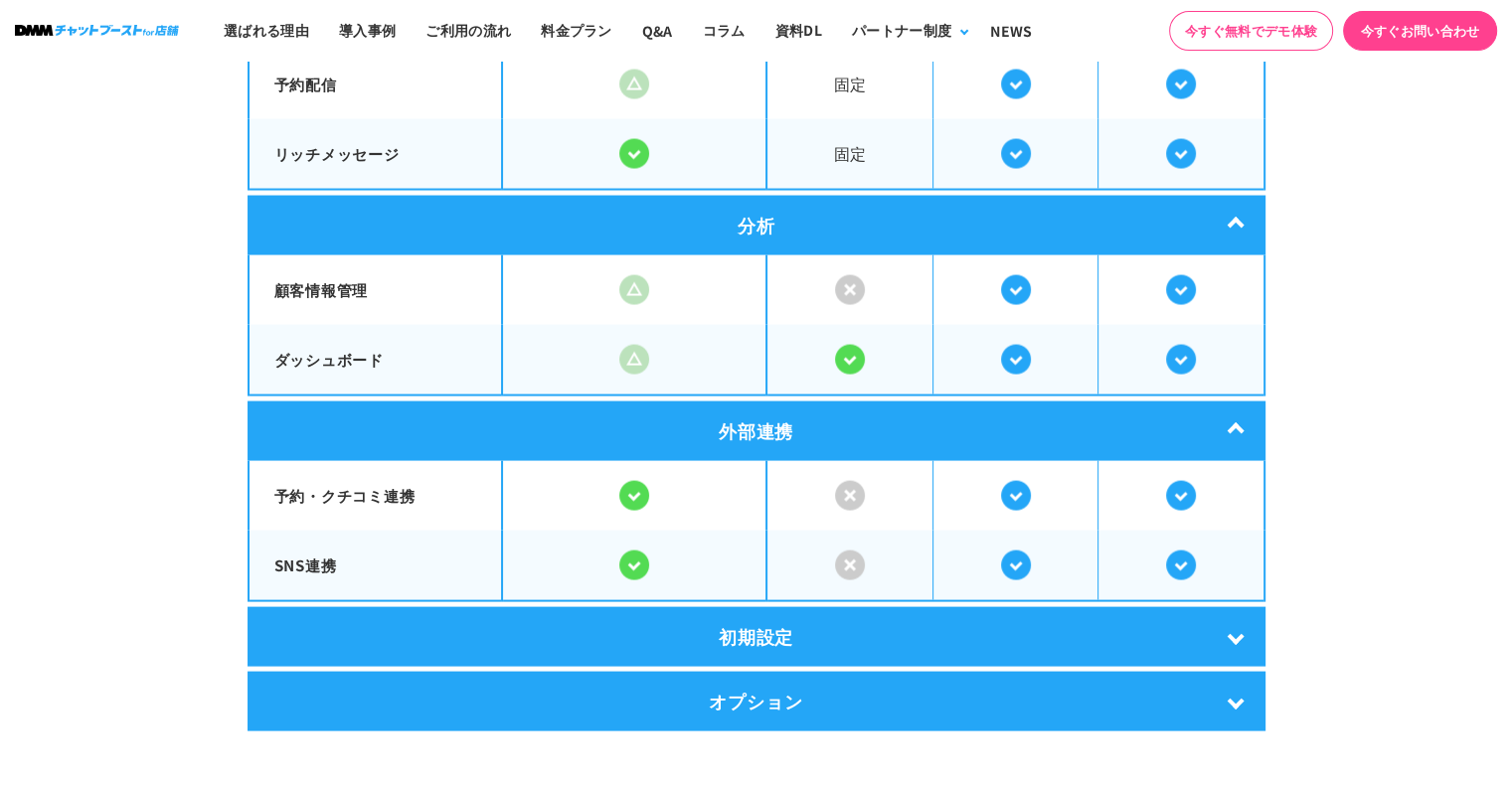 scroll, scrollTop: 3975, scrollLeft: 0, axis: vertical 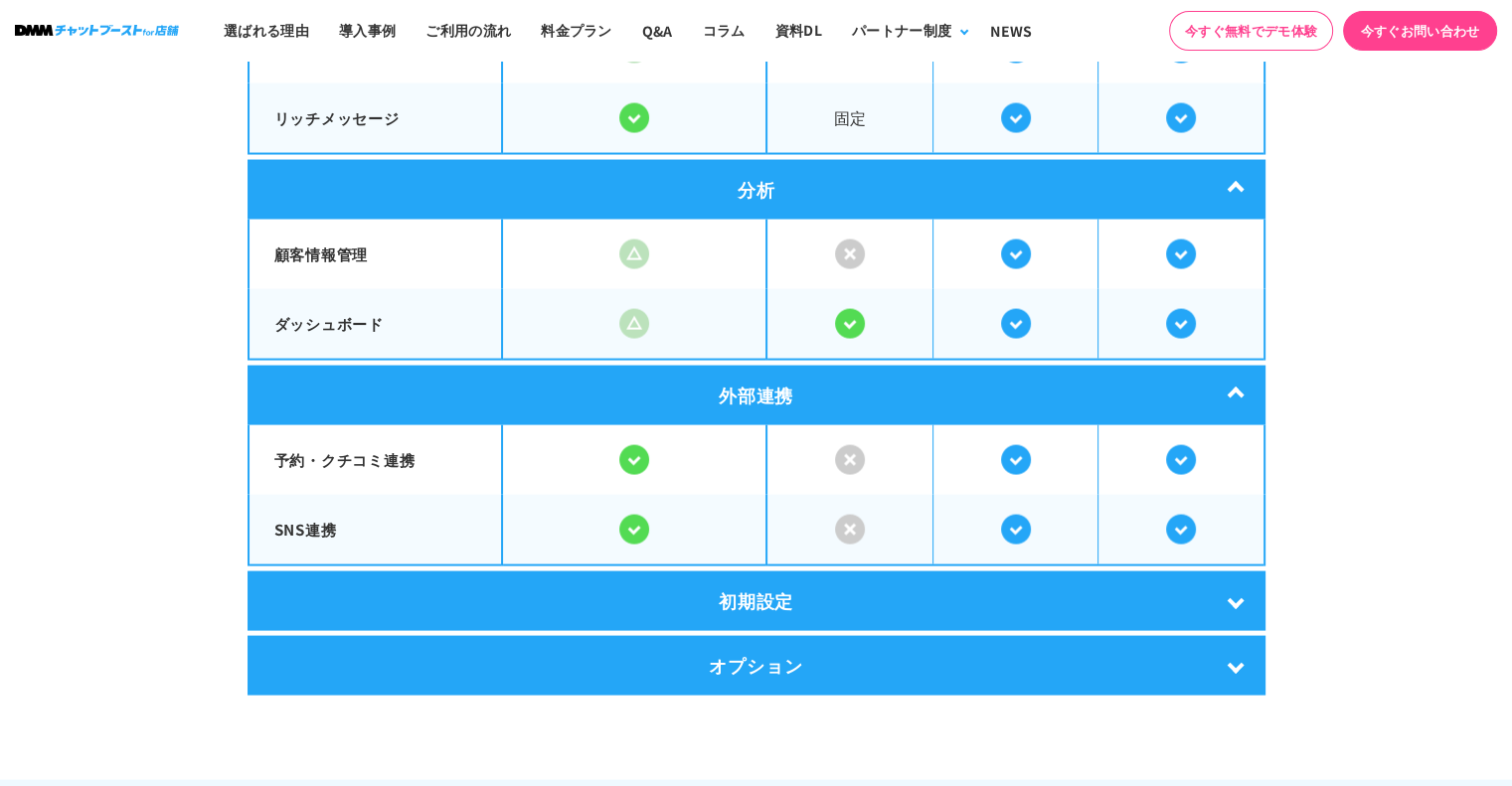 click on "初期設定" at bounding box center (756, 601) 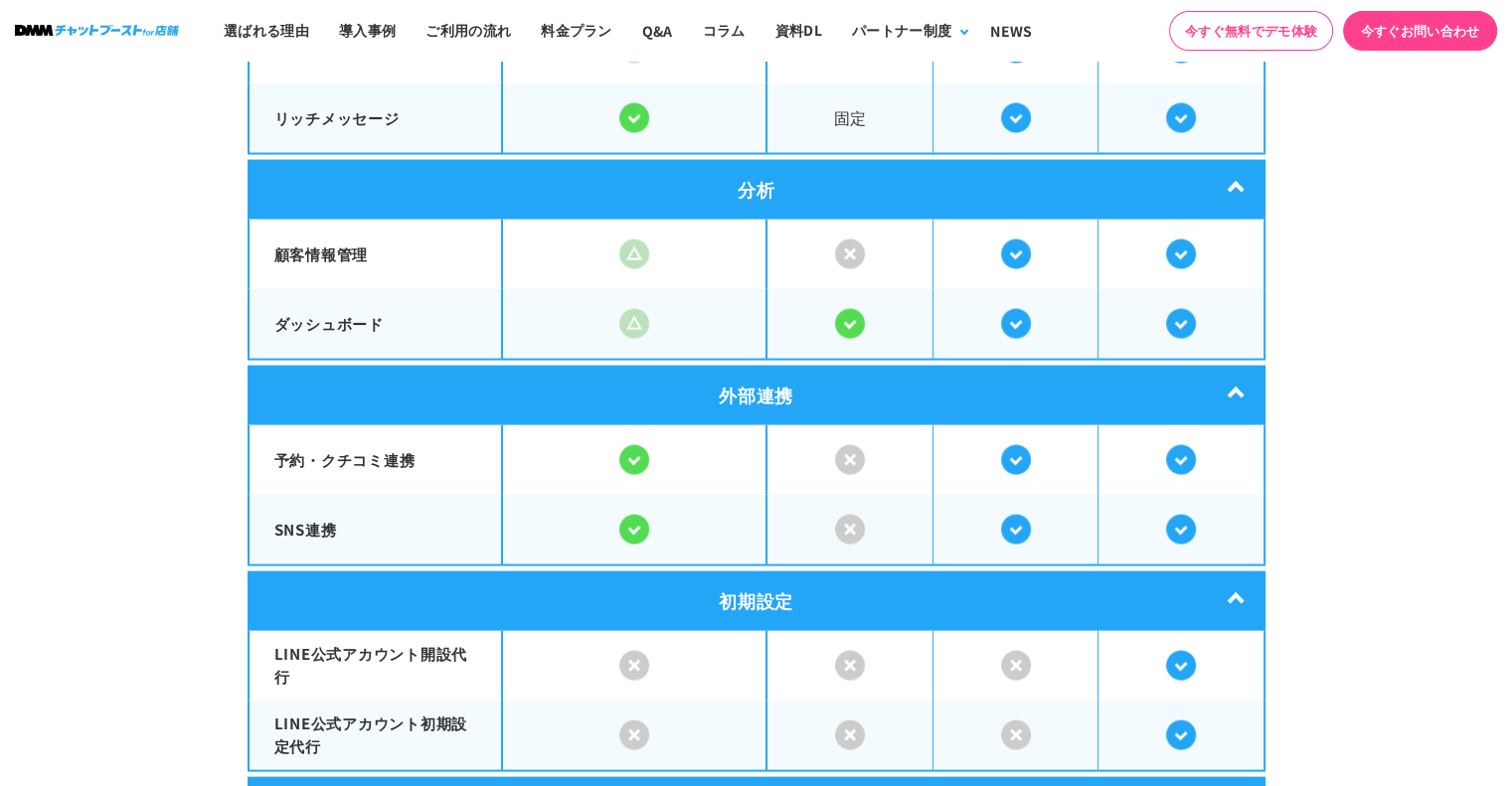 scroll, scrollTop: 4074, scrollLeft: 0, axis: vertical 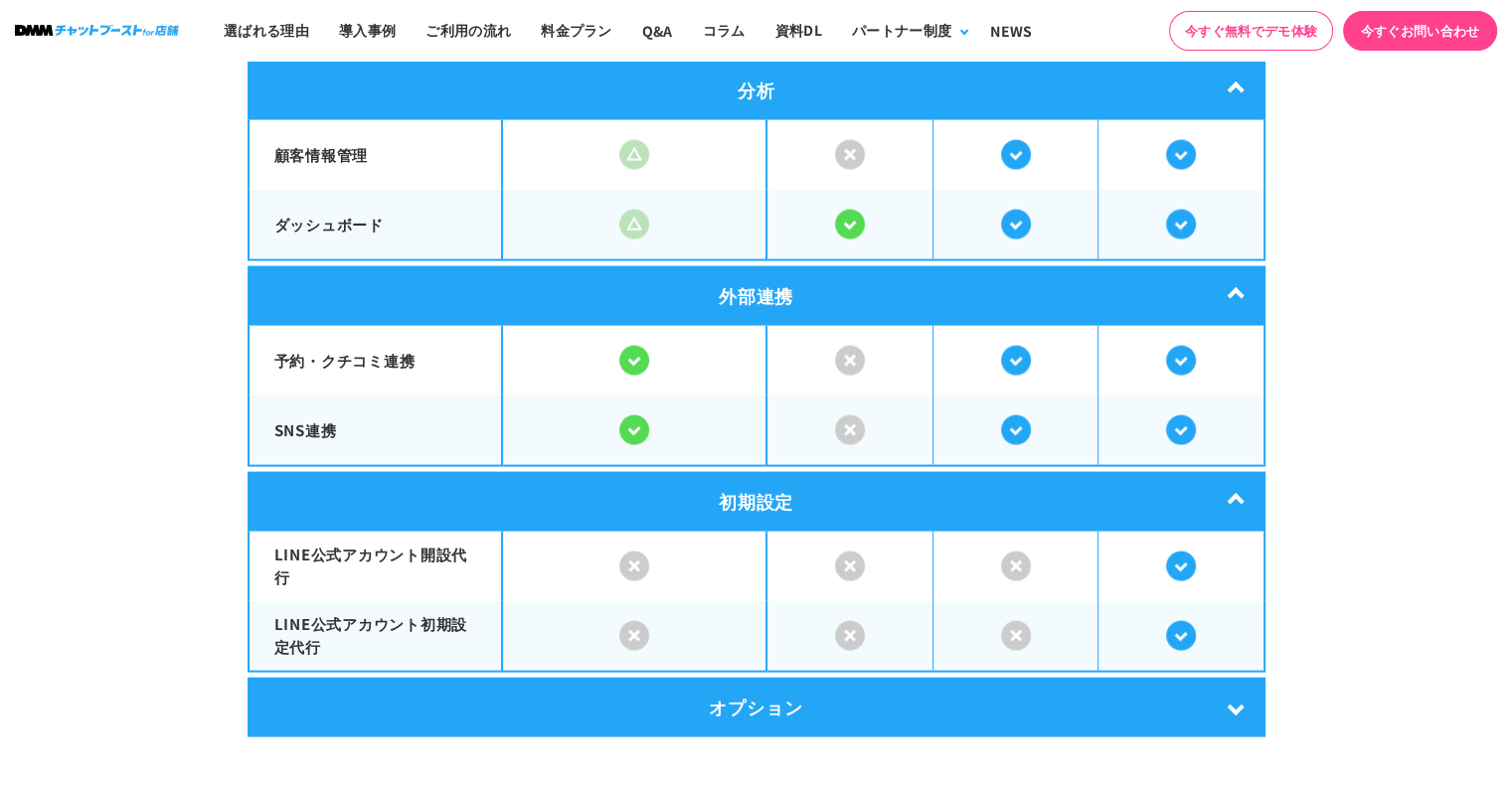 click on "オプション" at bounding box center (756, 707) 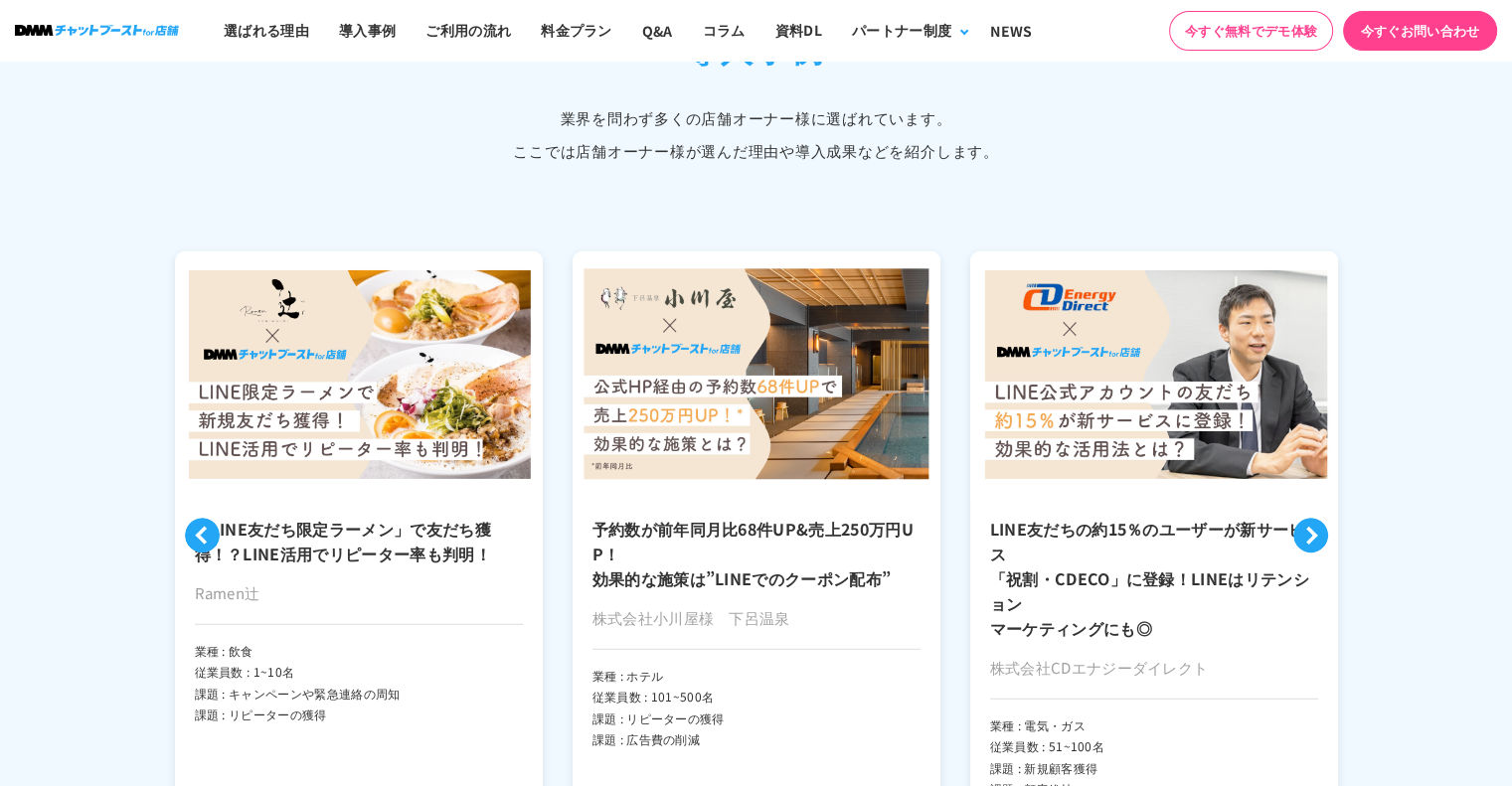 scroll, scrollTop: 5068, scrollLeft: 0, axis: vertical 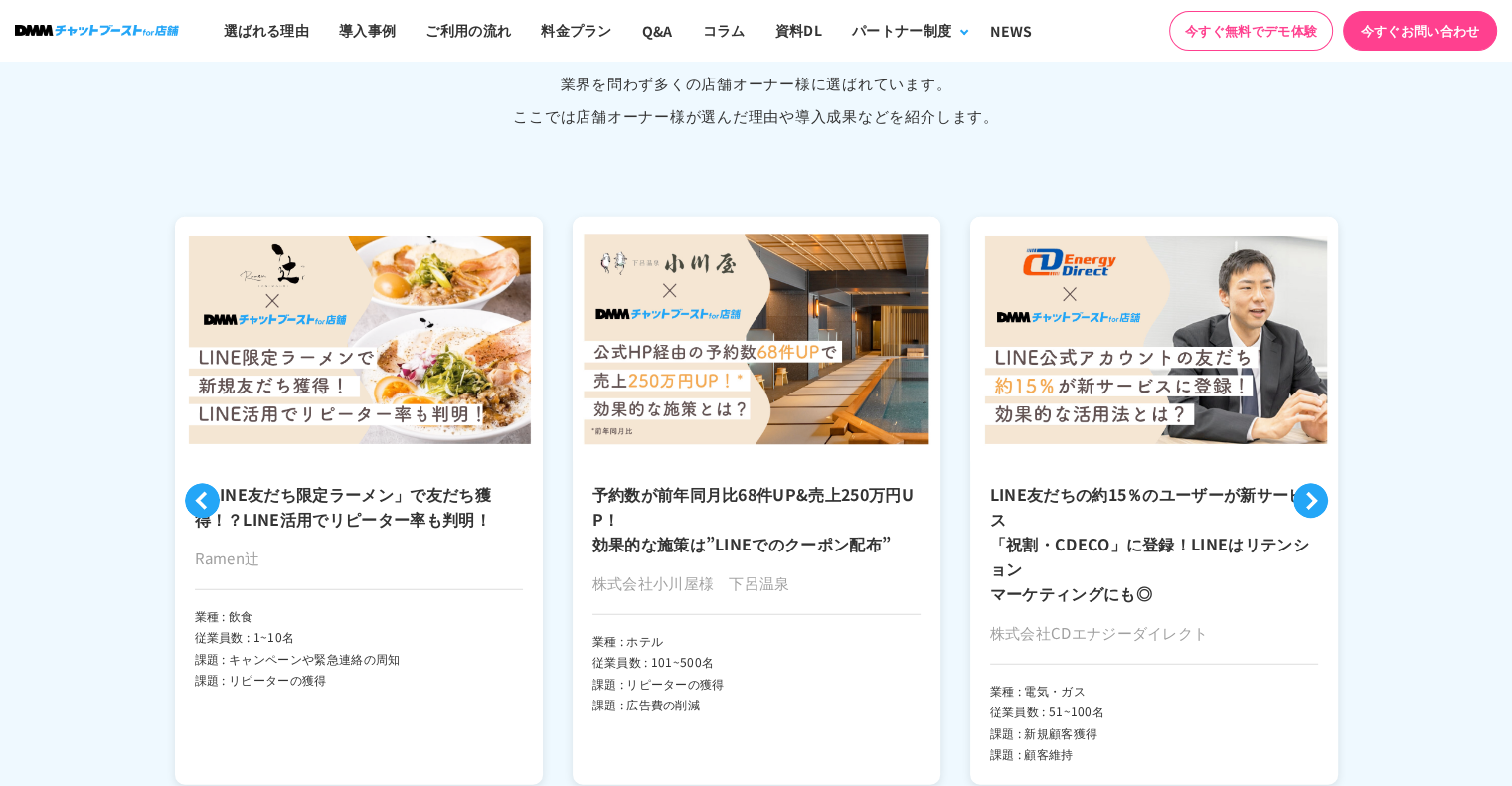 click on "Previous" at bounding box center (202, 500) 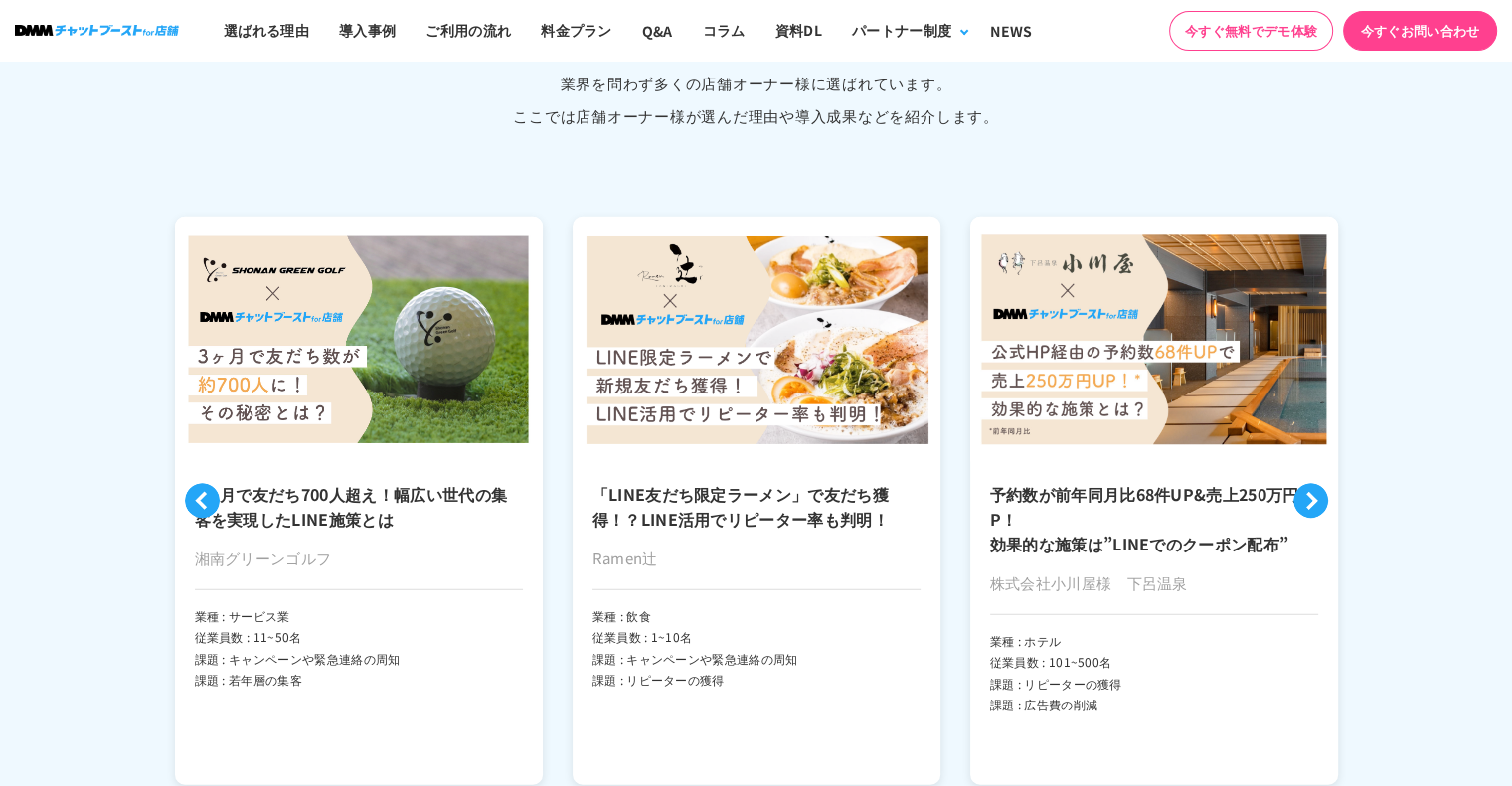 click on "Previous" at bounding box center (202, 500) 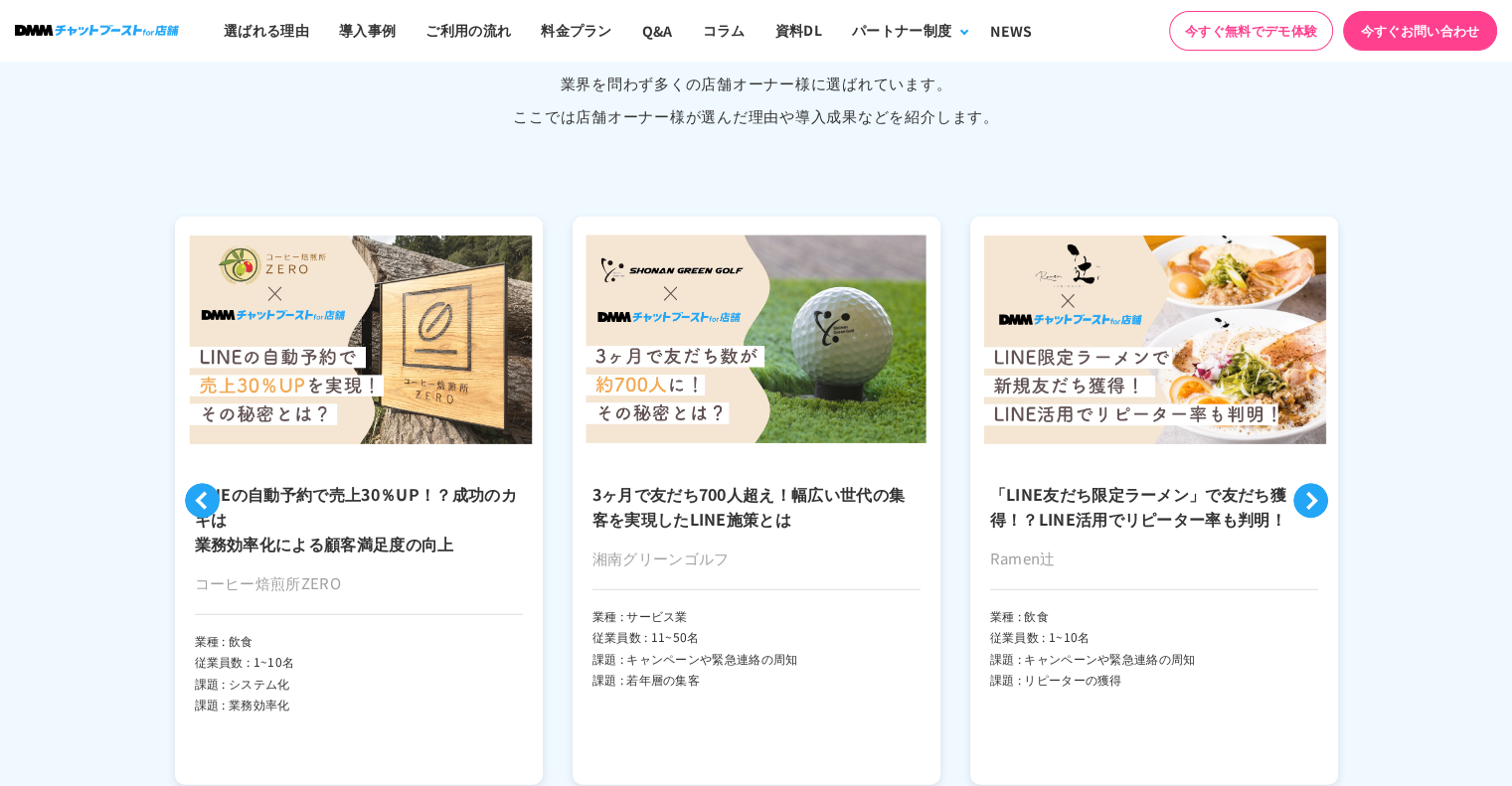 click on "Previous" at bounding box center [202, 500] 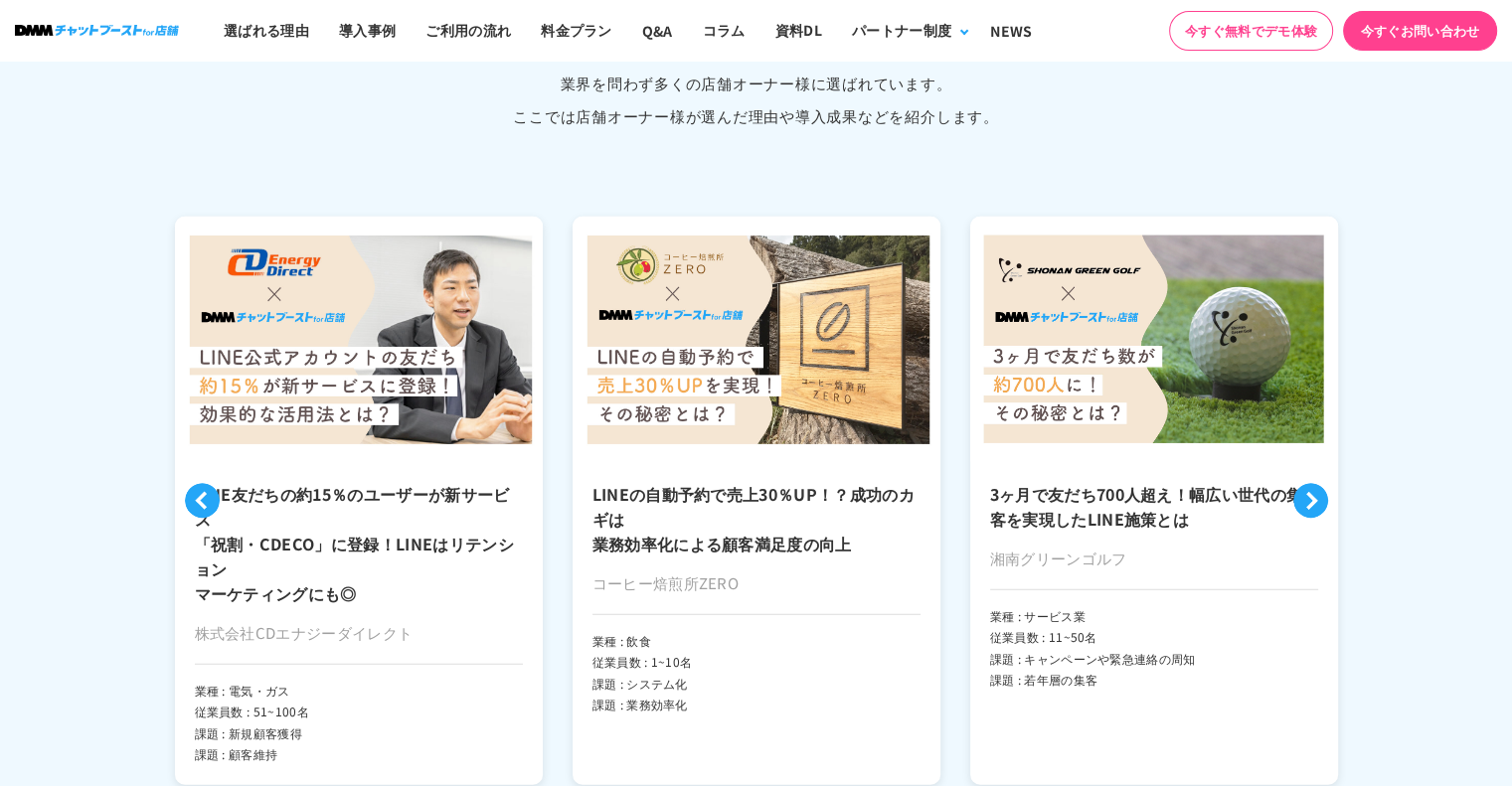 click on "Previous" at bounding box center [202, 500] 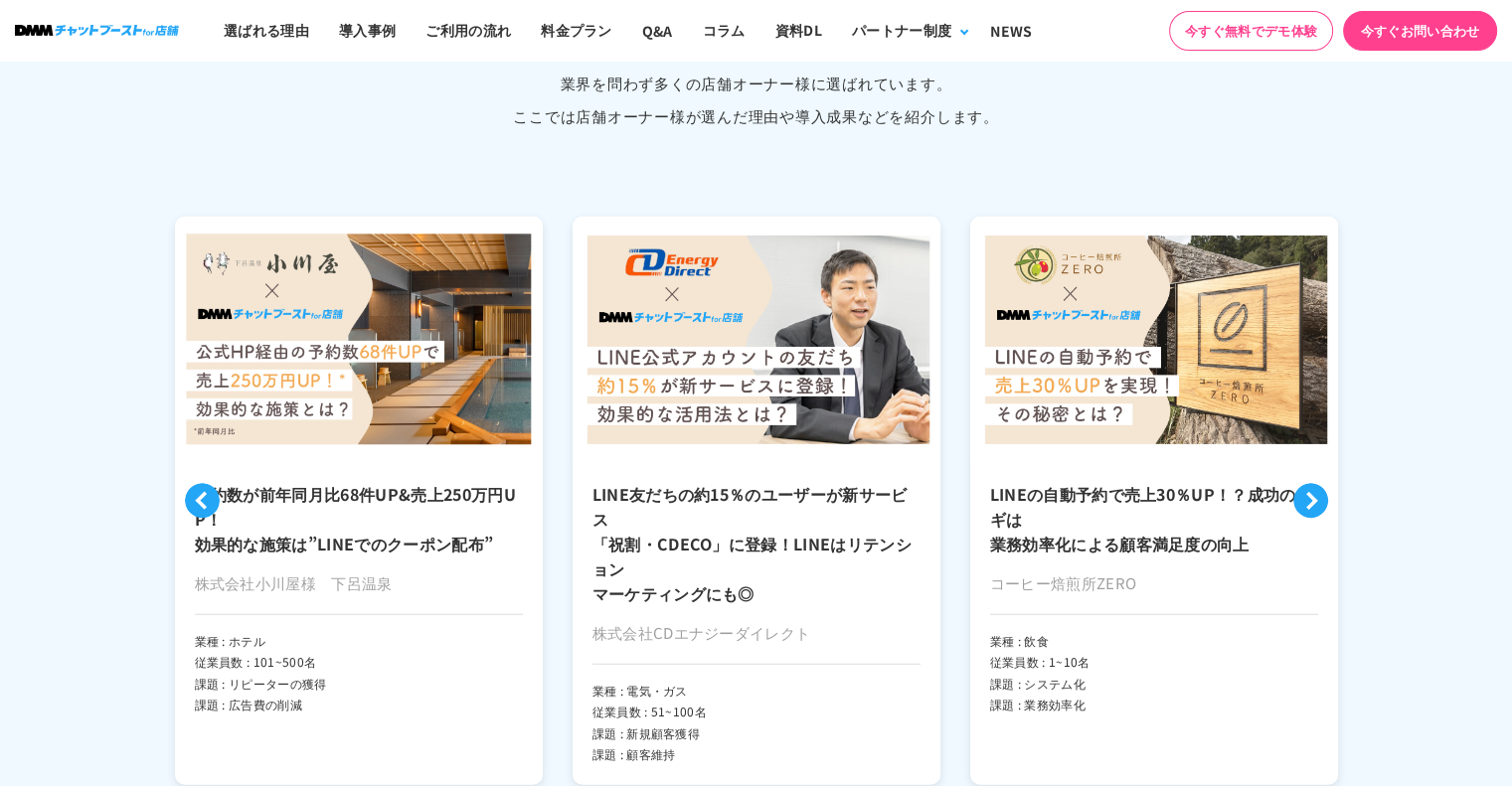 click on "Previous" at bounding box center [202, 500] 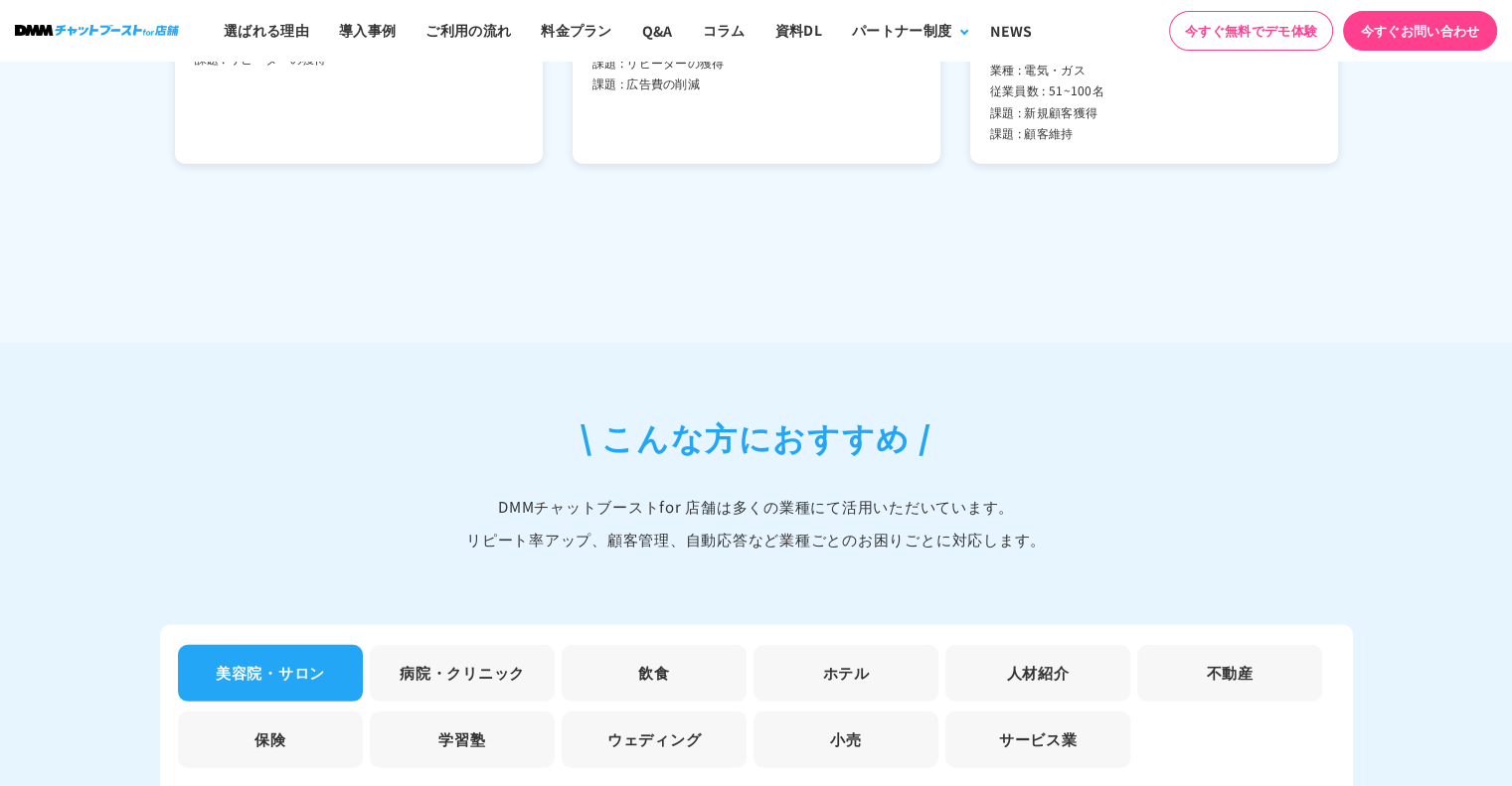 scroll, scrollTop: 5962, scrollLeft: 0, axis: vertical 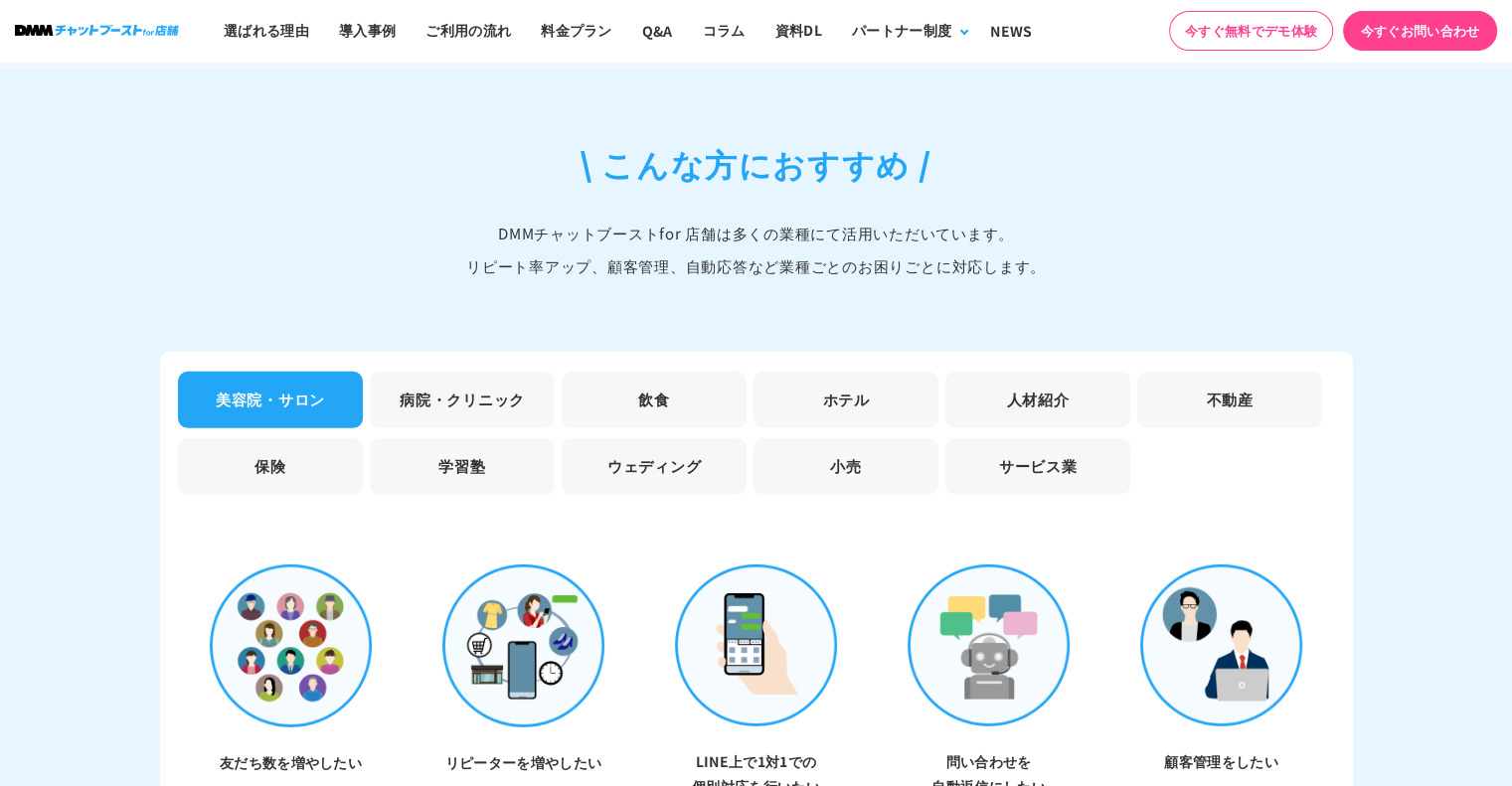 click on "保険" at bounding box center [270, 466] 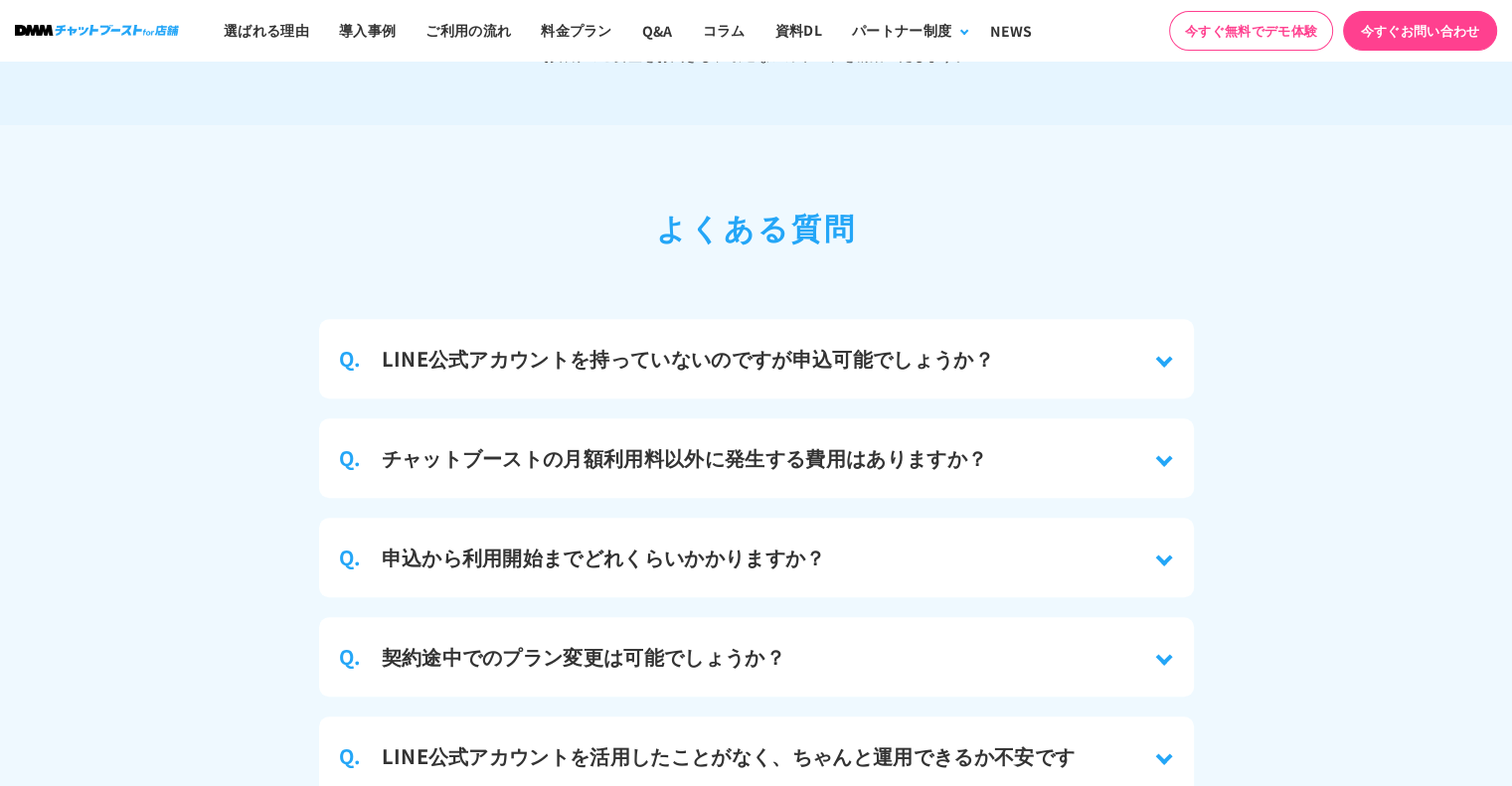 scroll, scrollTop: 9142, scrollLeft: 0, axis: vertical 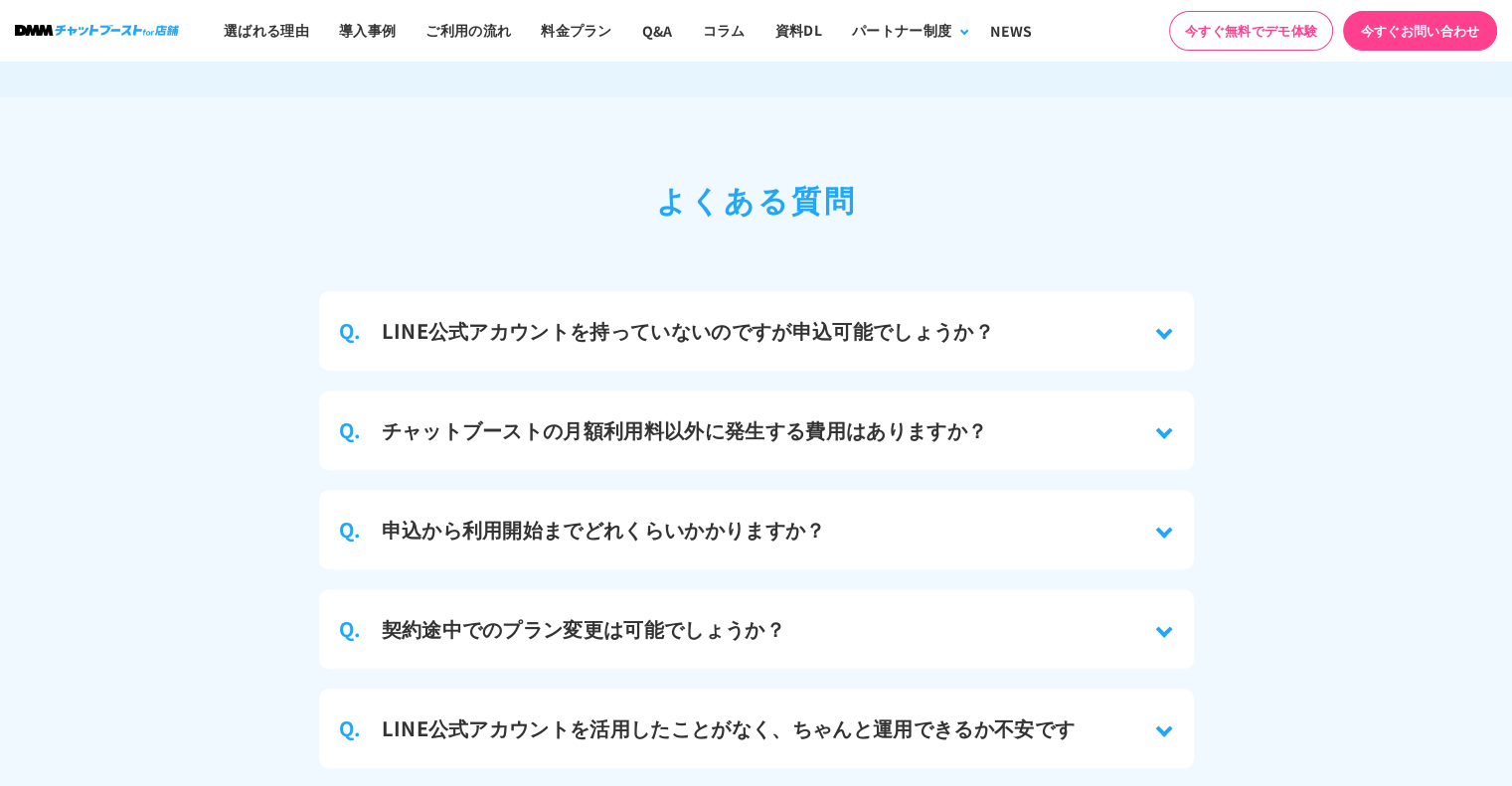 click on "Q.
チャットブーストの月額利用料以外に発生する費用はありますか？" at bounding box center (756, 430) 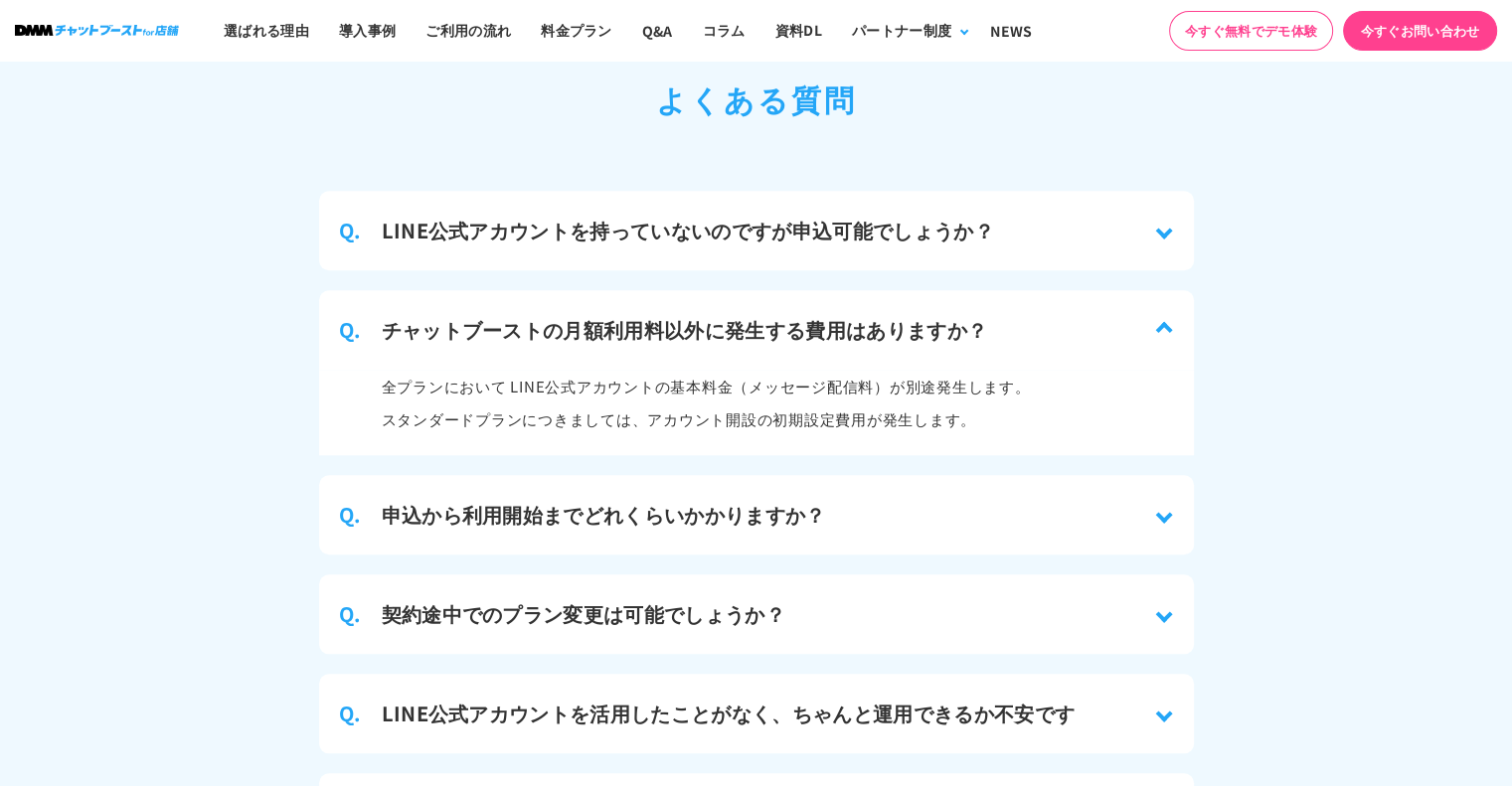 scroll, scrollTop: 9341, scrollLeft: 0, axis: vertical 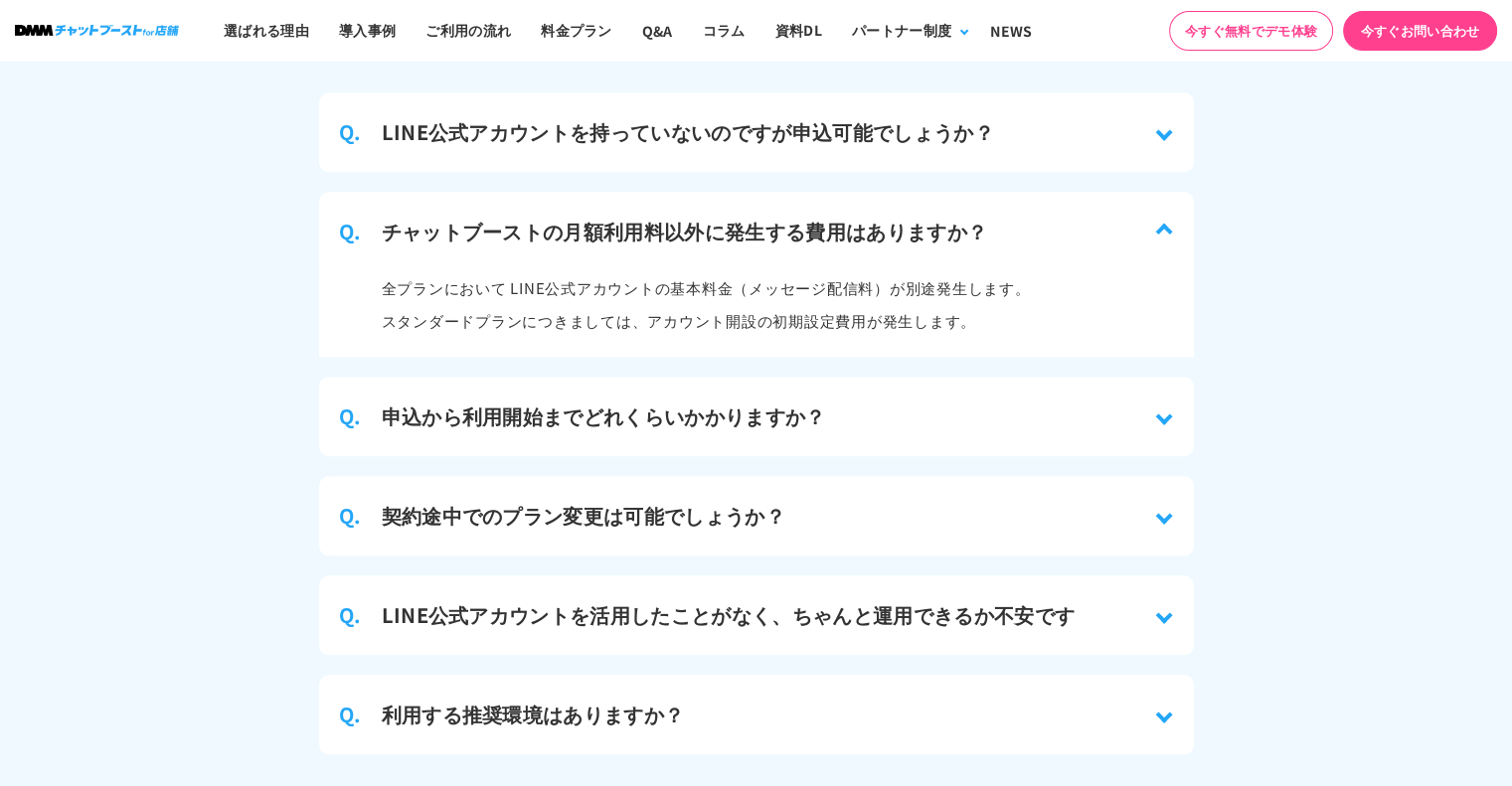 click on "契約途中でのプラン変更は可能でしょうか？" at bounding box center (584, 516) 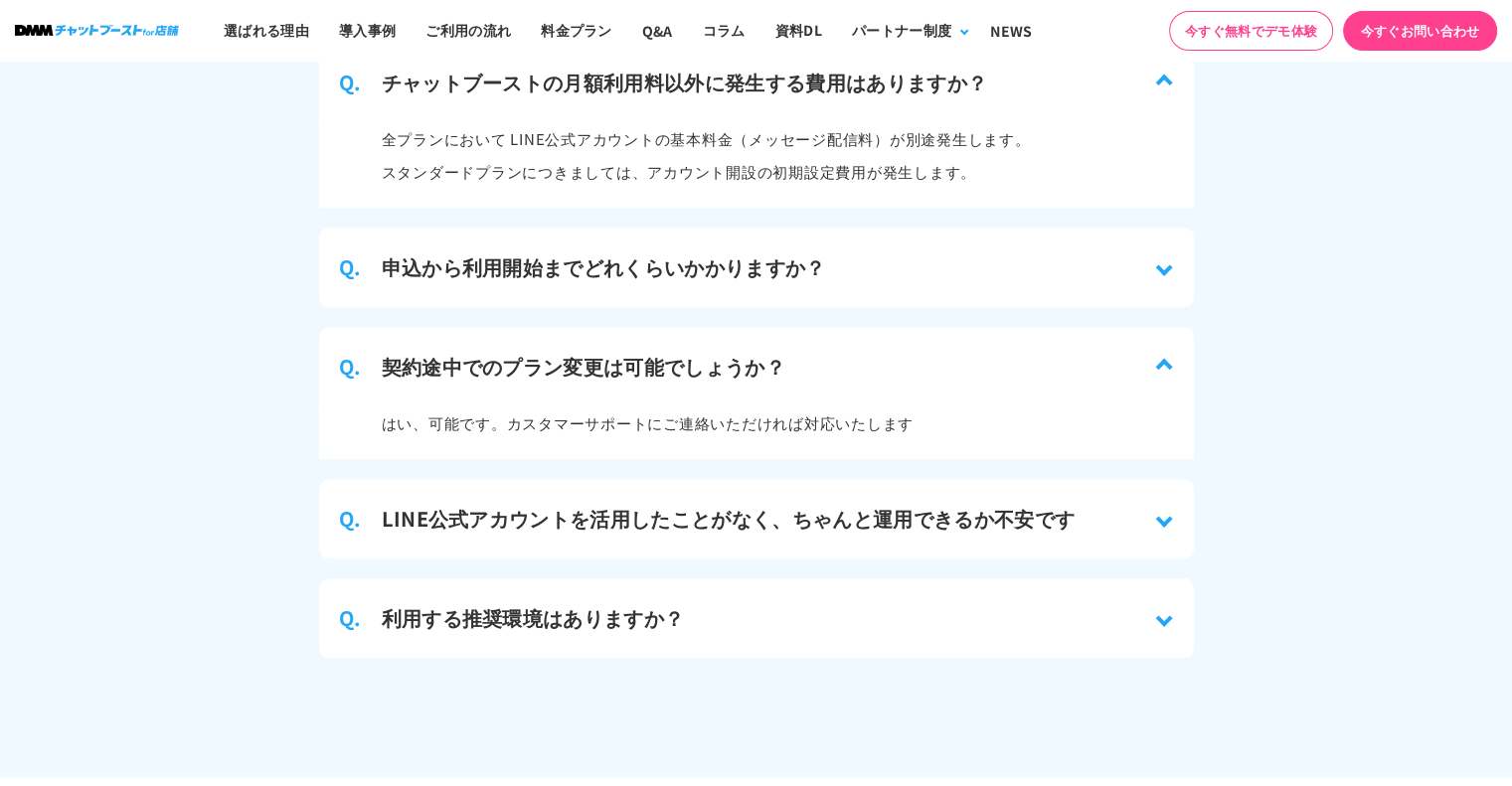 scroll, scrollTop: 9539, scrollLeft: 0, axis: vertical 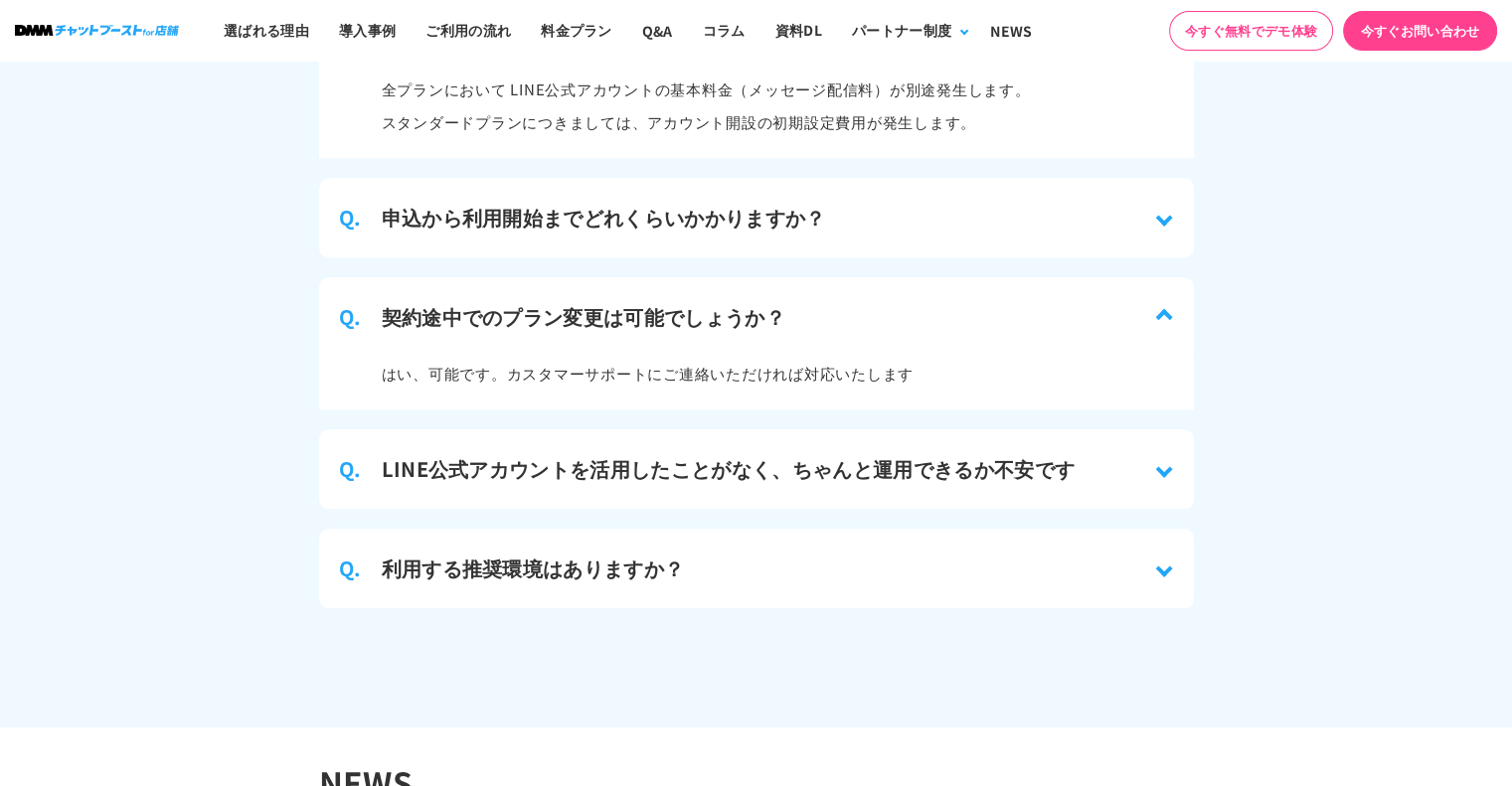 click on "Q.
LINE公式アカウントを活用したことがなく、ちゃんと運用できるか不安です" at bounding box center (756, 469) 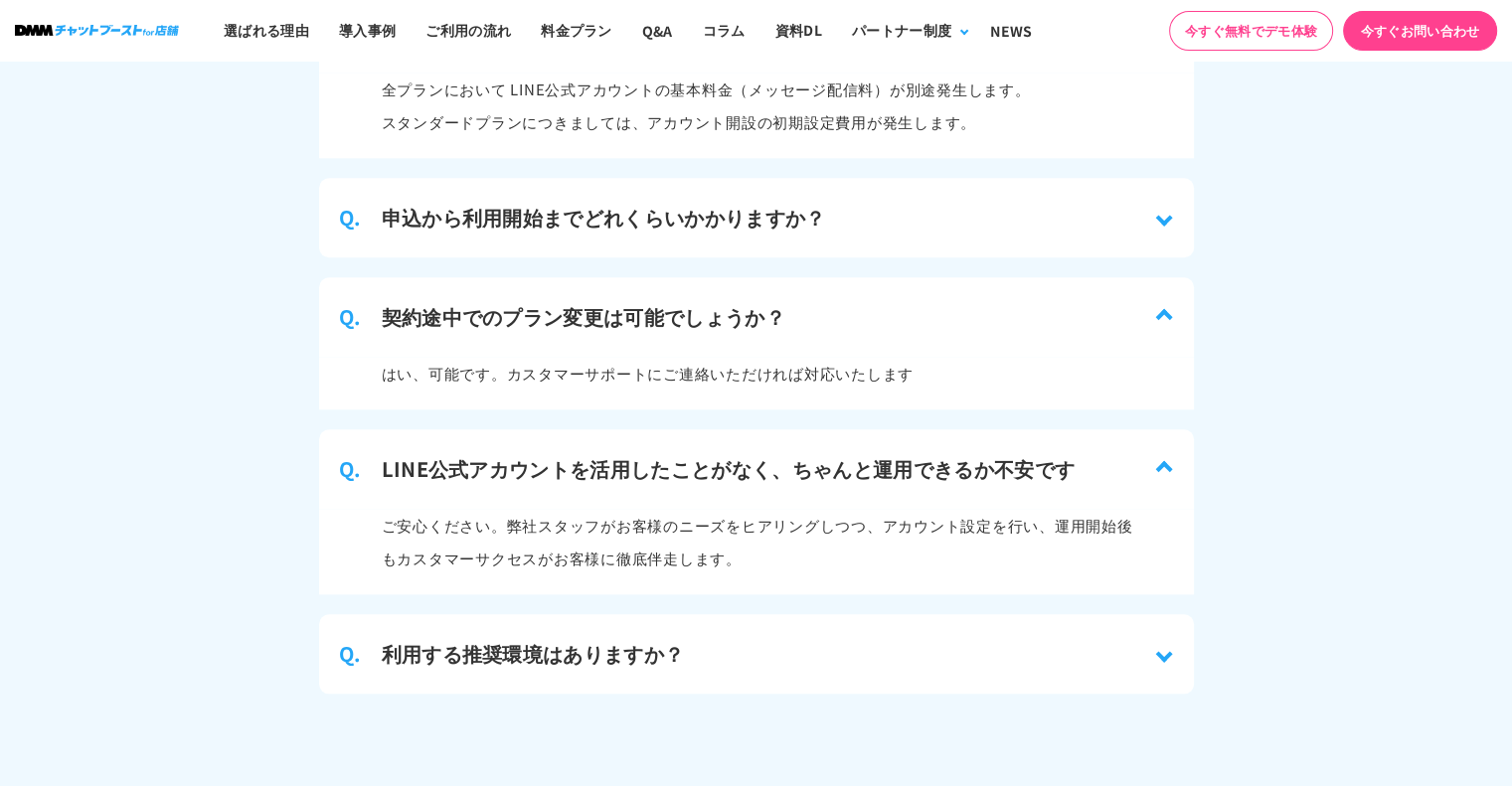 click on "Q.
LINE公式アカウントを活用したことがなく、ちゃんと運用できるか不安です" at bounding box center [756, 469] 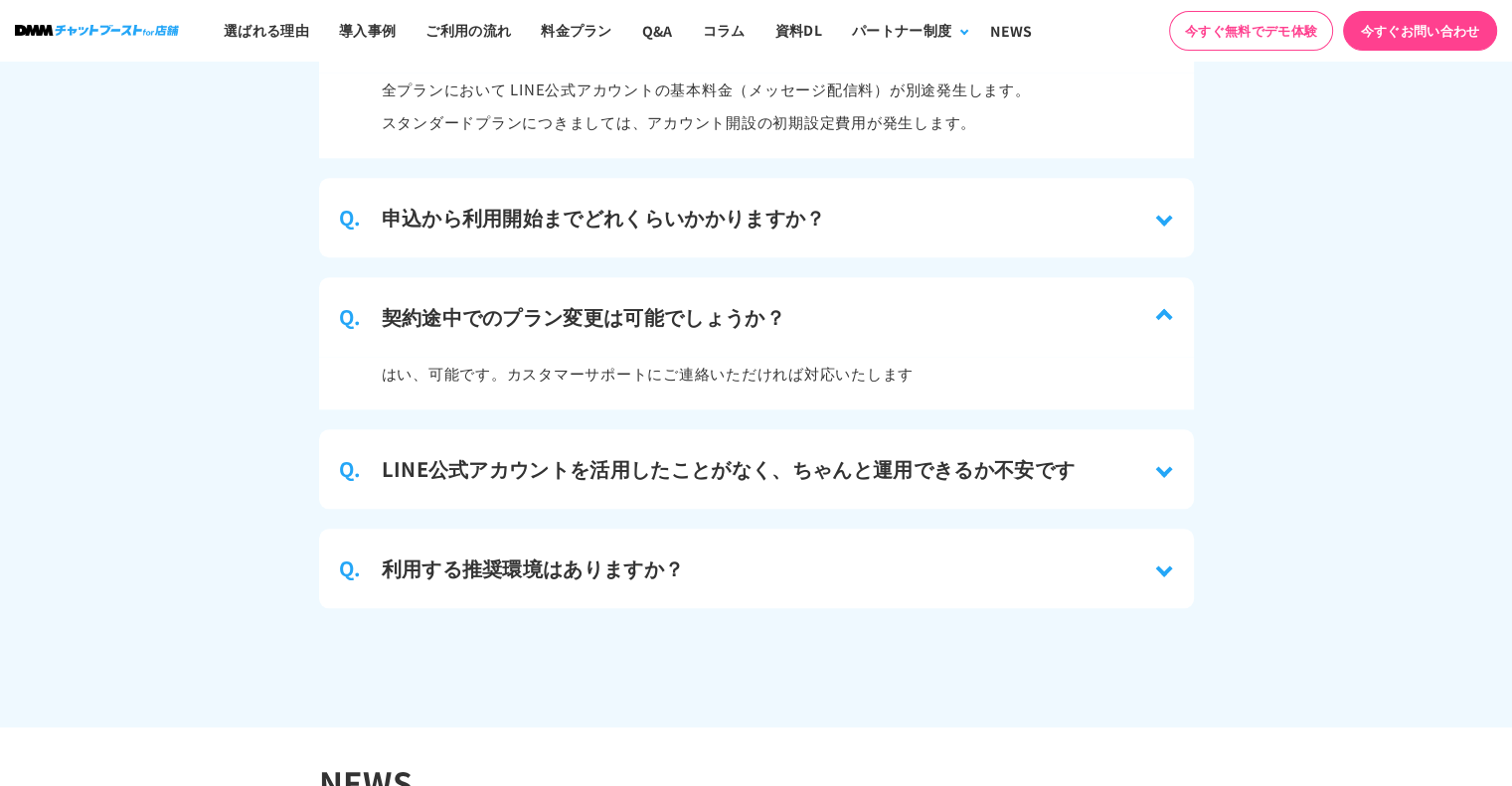 click on "利用する推奨環境はありますか？" at bounding box center (533, 568) 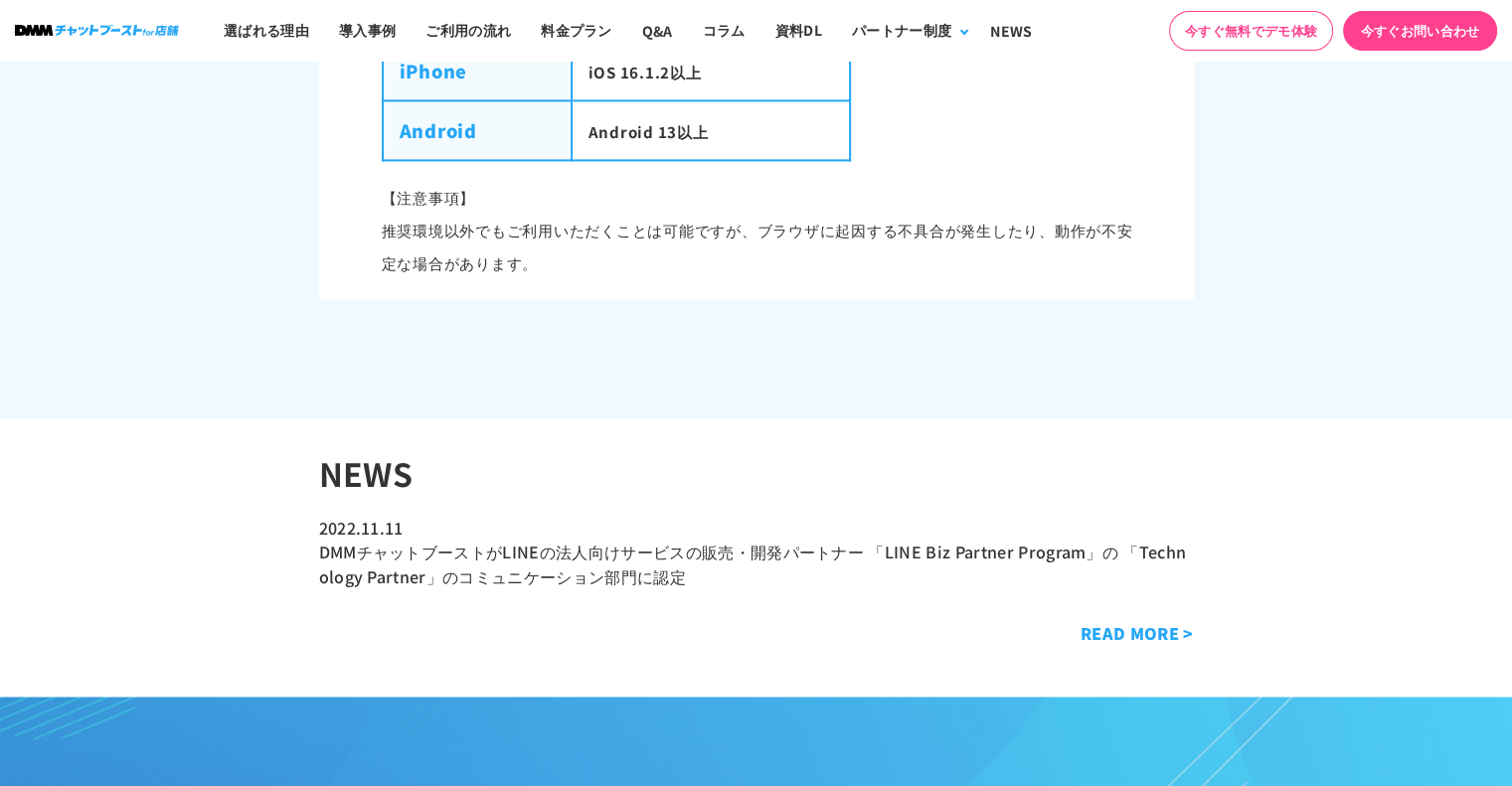 scroll, scrollTop: 10732, scrollLeft: 0, axis: vertical 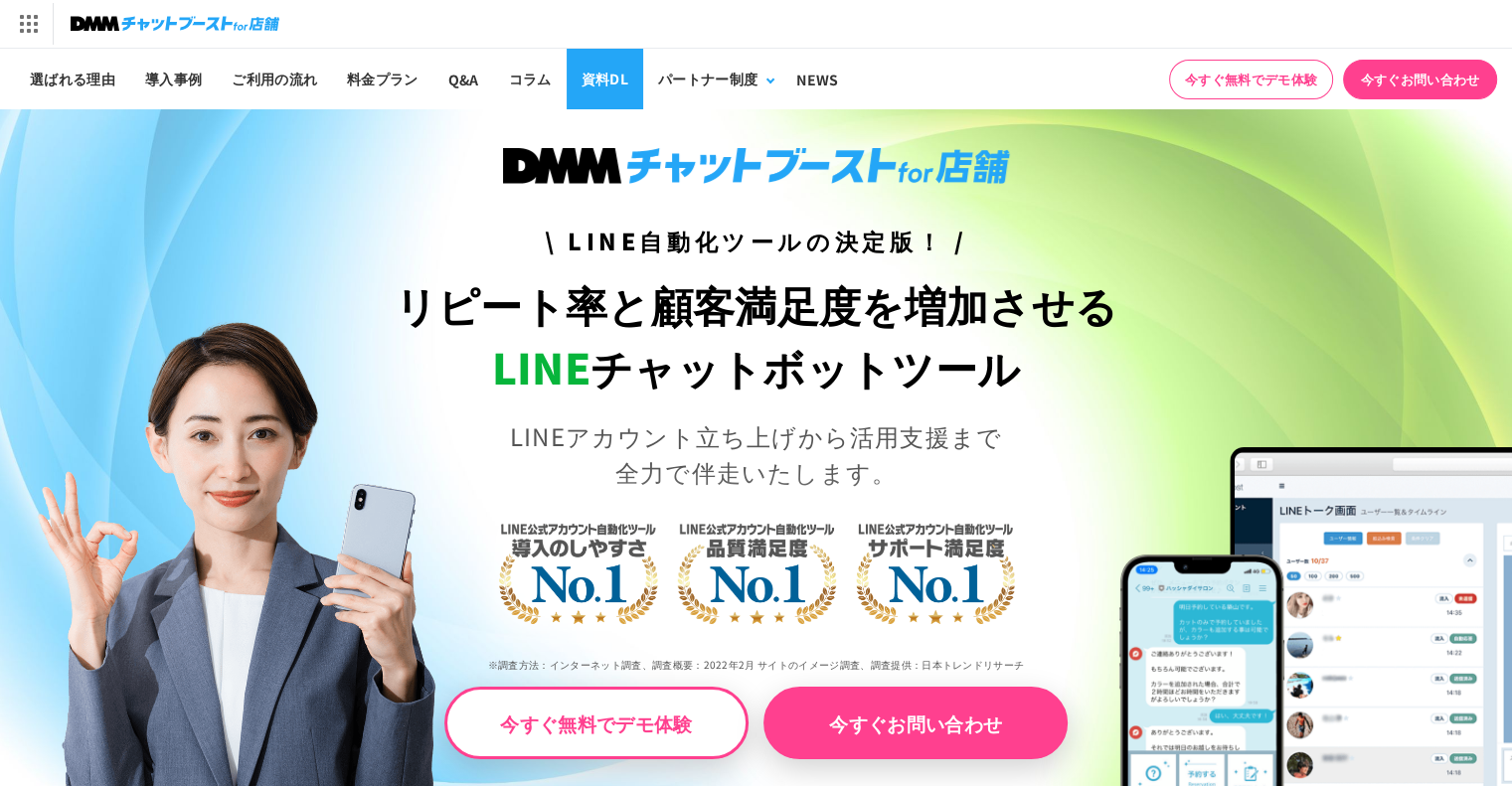 click on "資料DL" at bounding box center (604, 79) 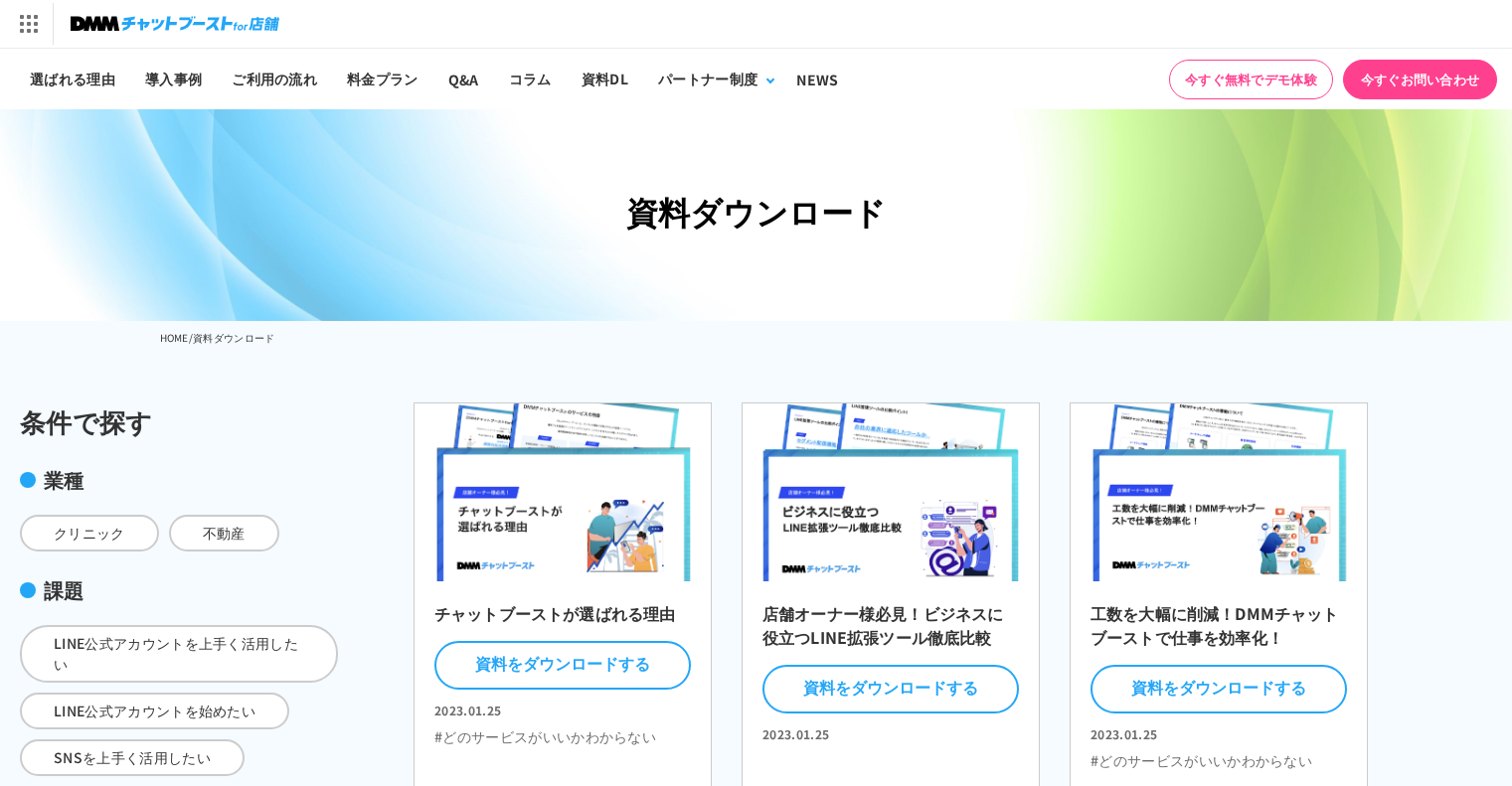 scroll, scrollTop: 199, scrollLeft: 0, axis: vertical 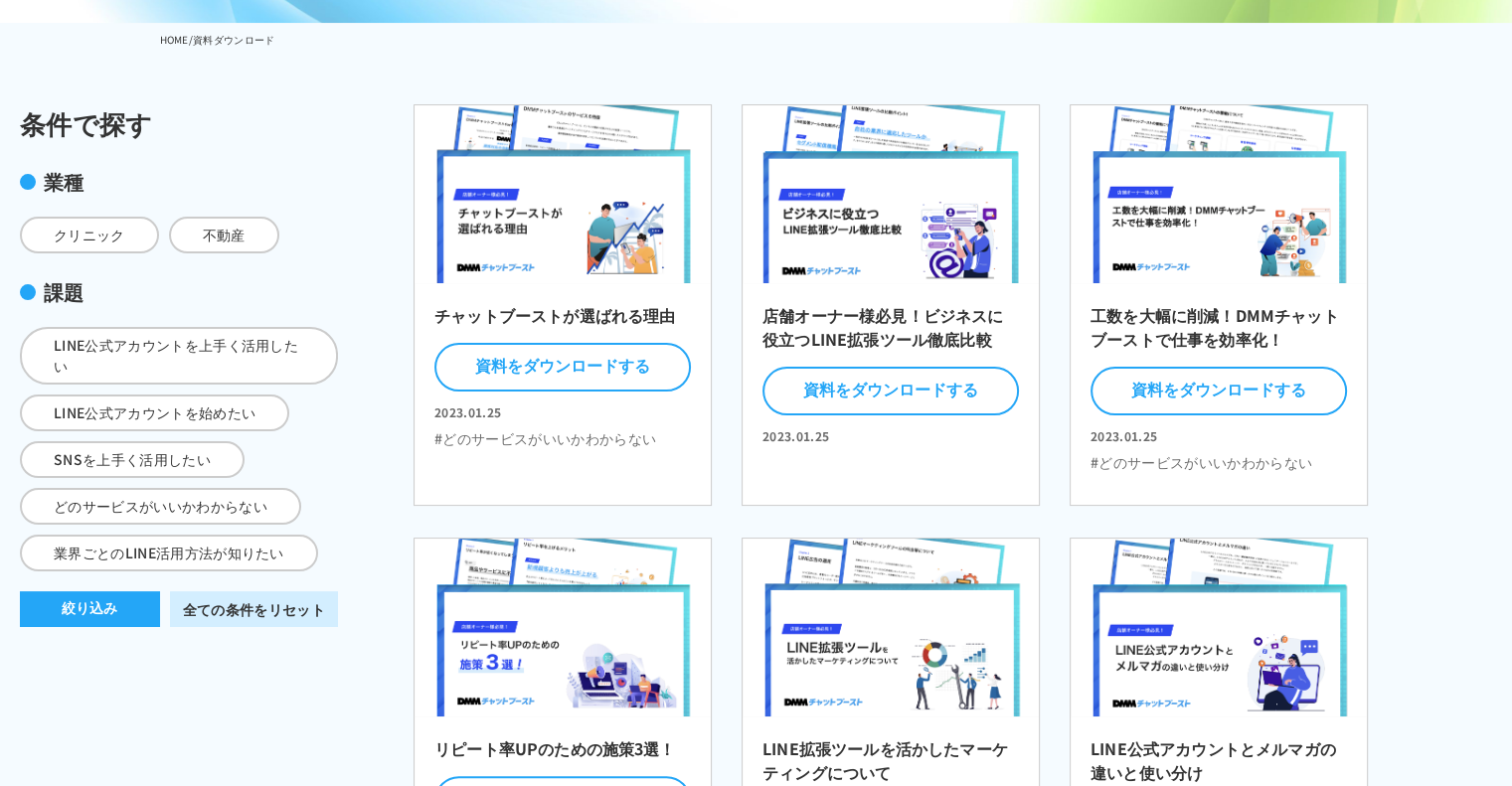 click on "条件で探す
条件で探す
業種
クリニック
不動産
課題
LINE公式アカウントを上手く活用したい
LINE公式アカウントを始めたい
SNSを上手く活用したい
どのサービスがいいかわからない
業界ごとのLINE活用方法が知りたい" at bounding box center [179, 600] 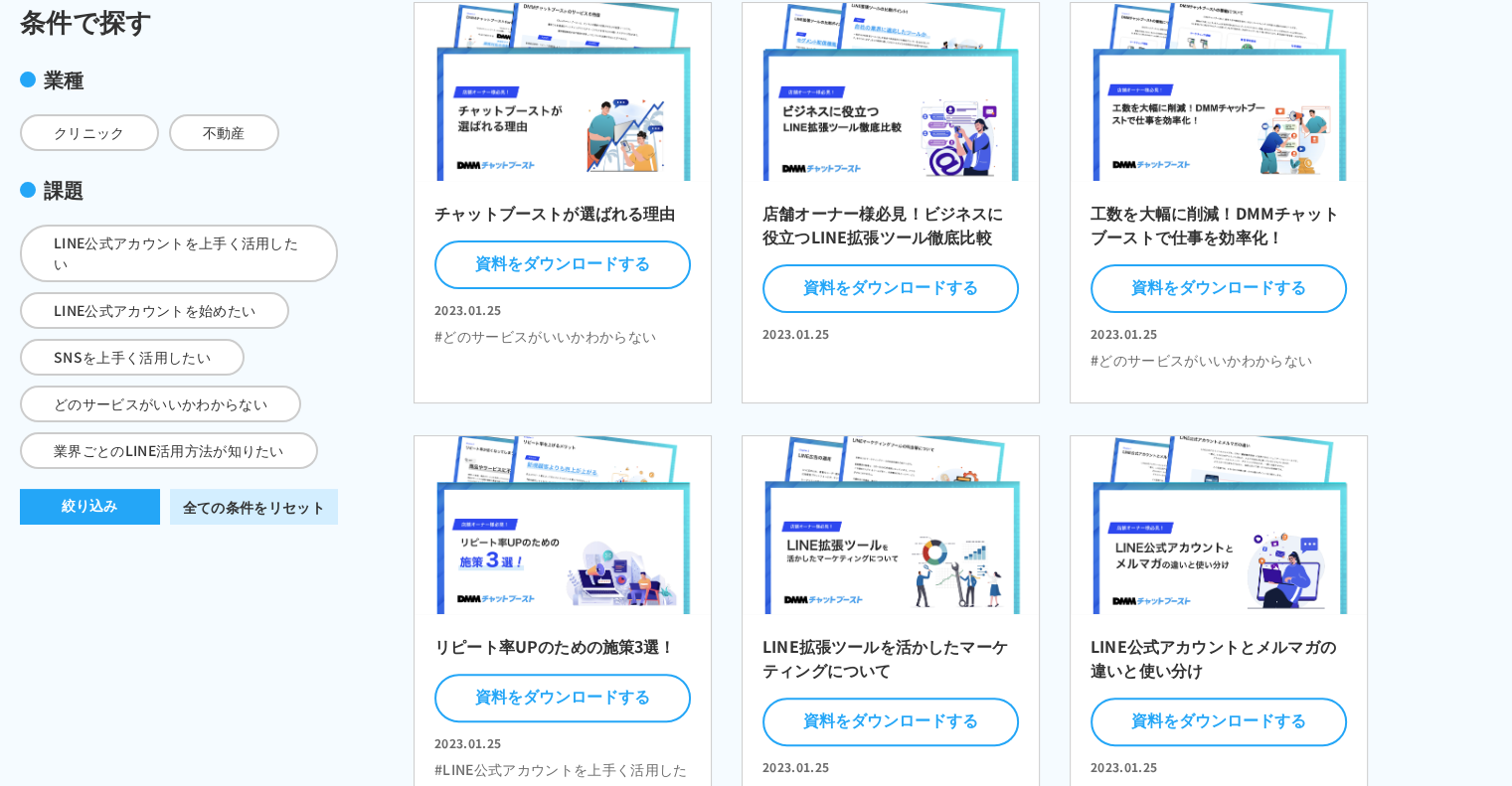 scroll, scrollTop: 397, scrollLeft: 0, axis: vertical 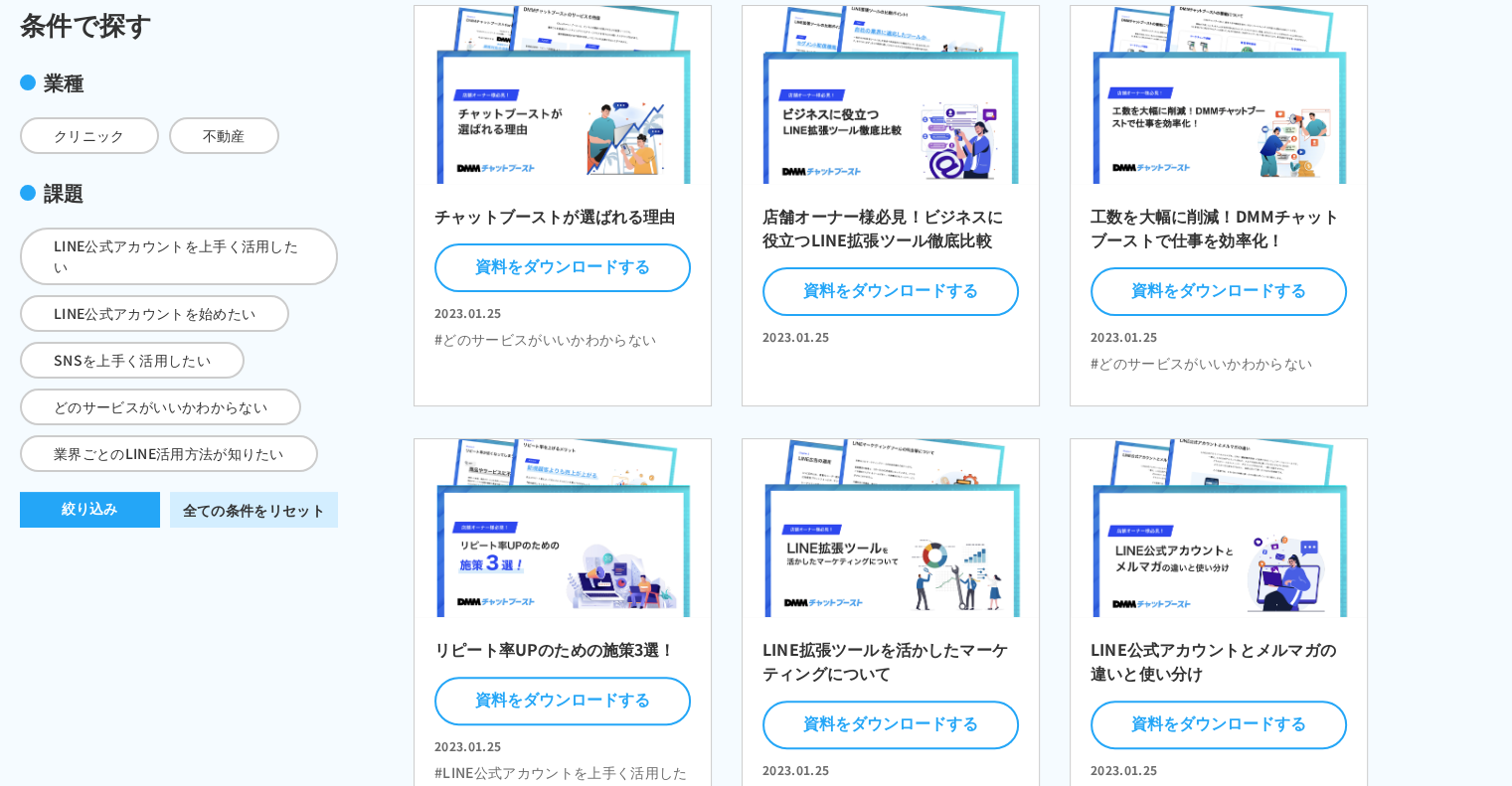 click on "絞り込み" at bounding box center [89, 510] 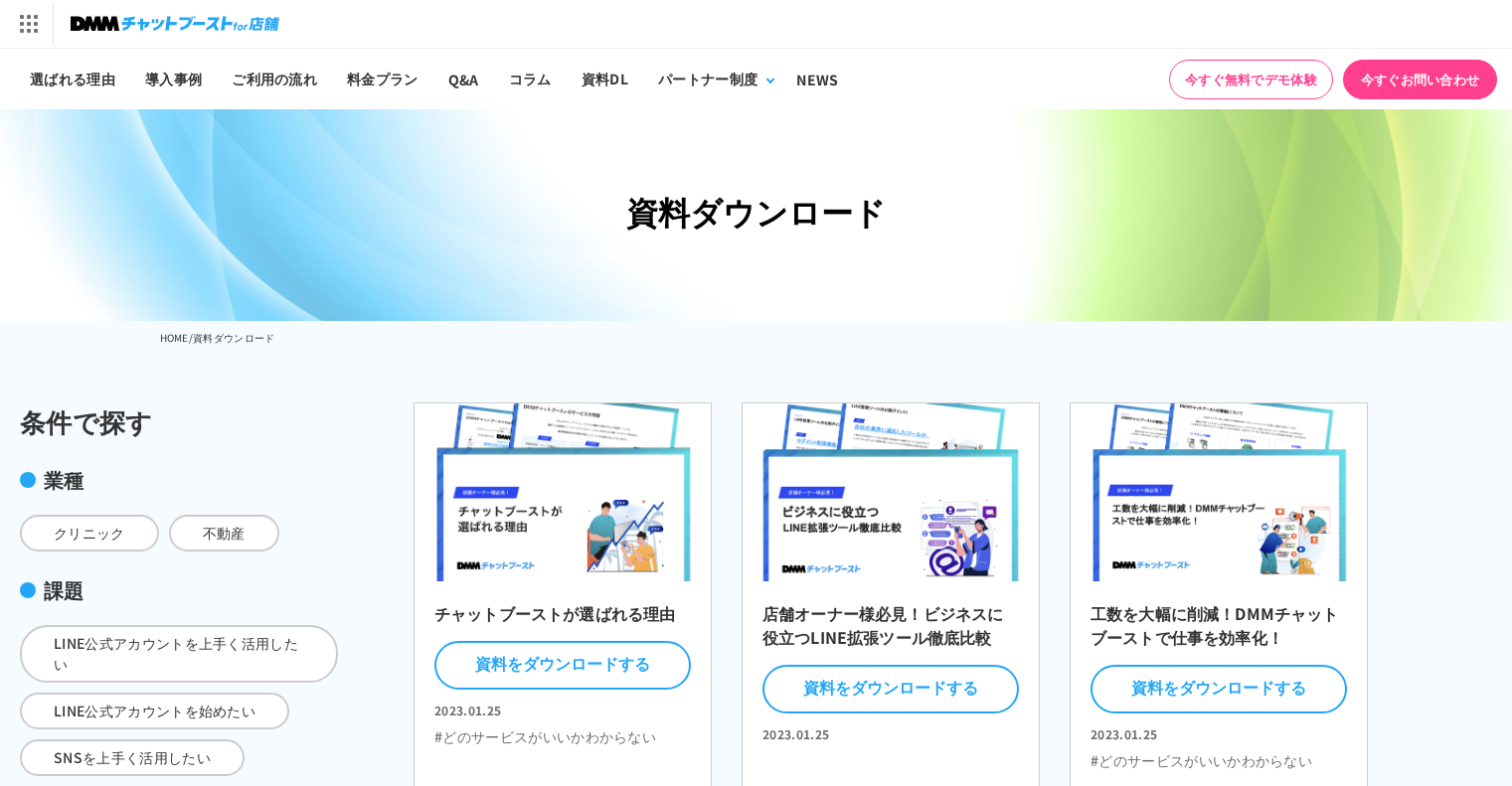 scroll, scrollTop: 397, scrollLeft: 0, axis: vertical 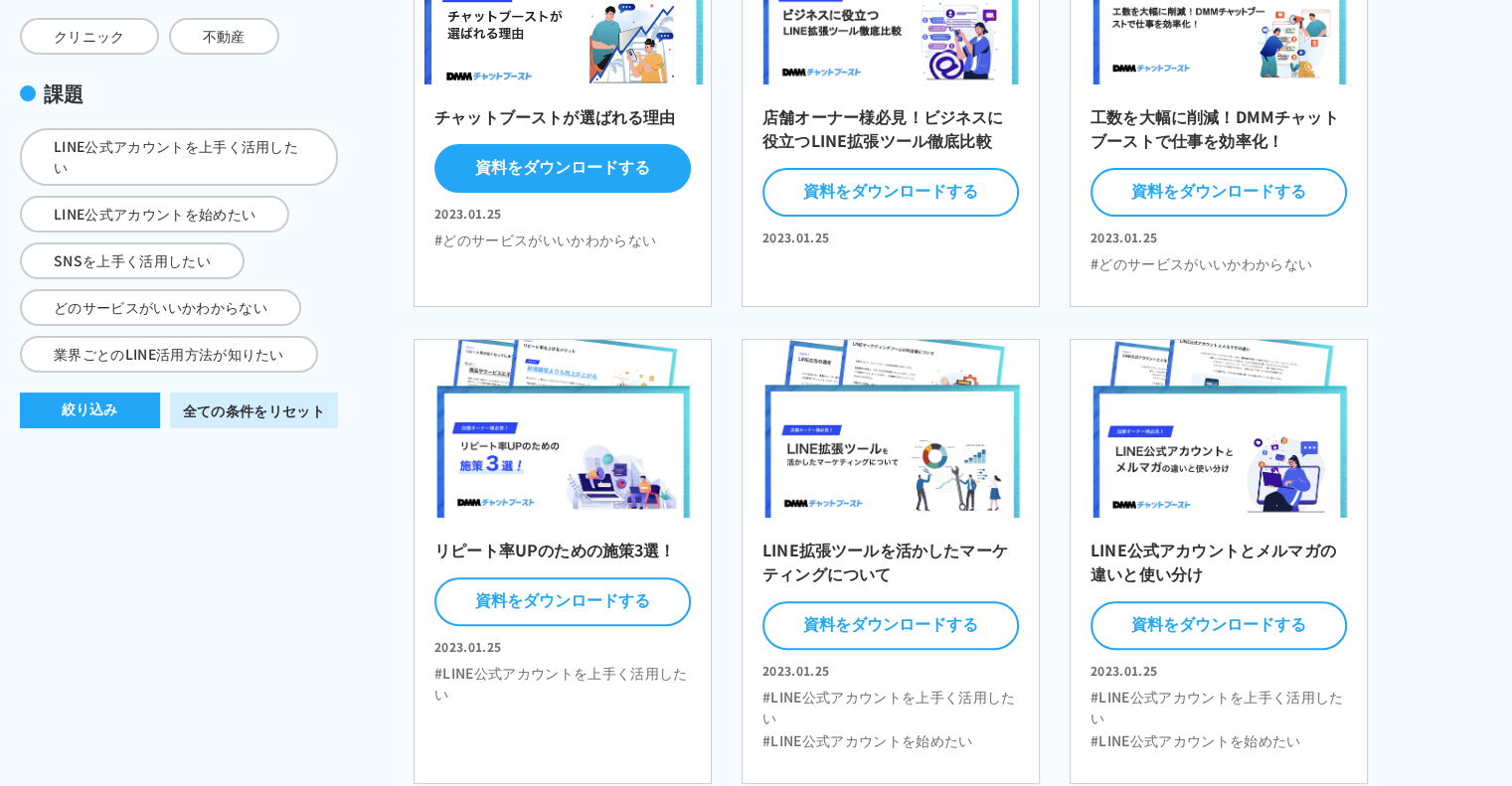 click on "資料をダウンロードする" at bounding box center (563, 168) 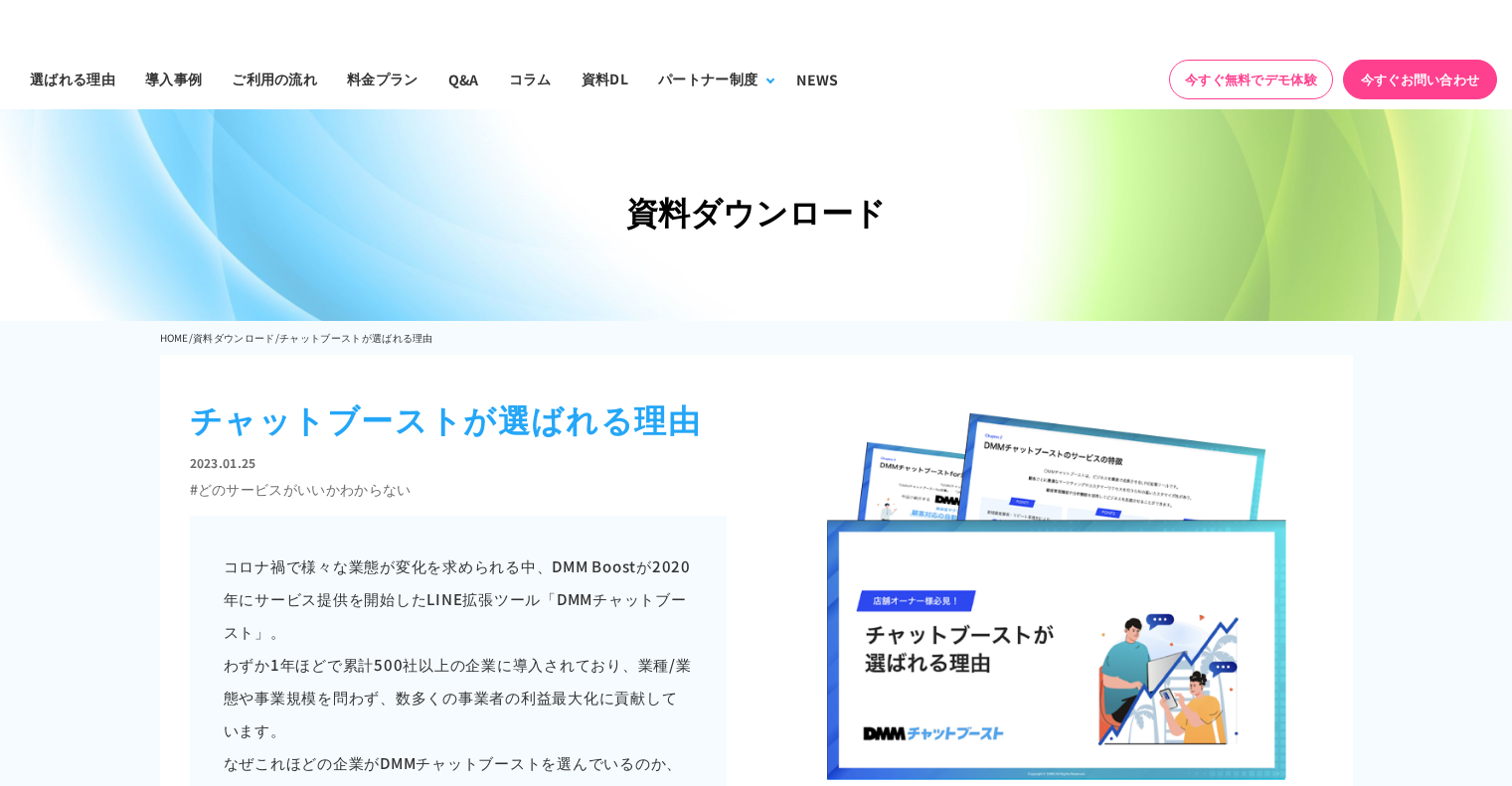 scroll, scrollTop: 596, scrollLeft: 0, axis: vertical 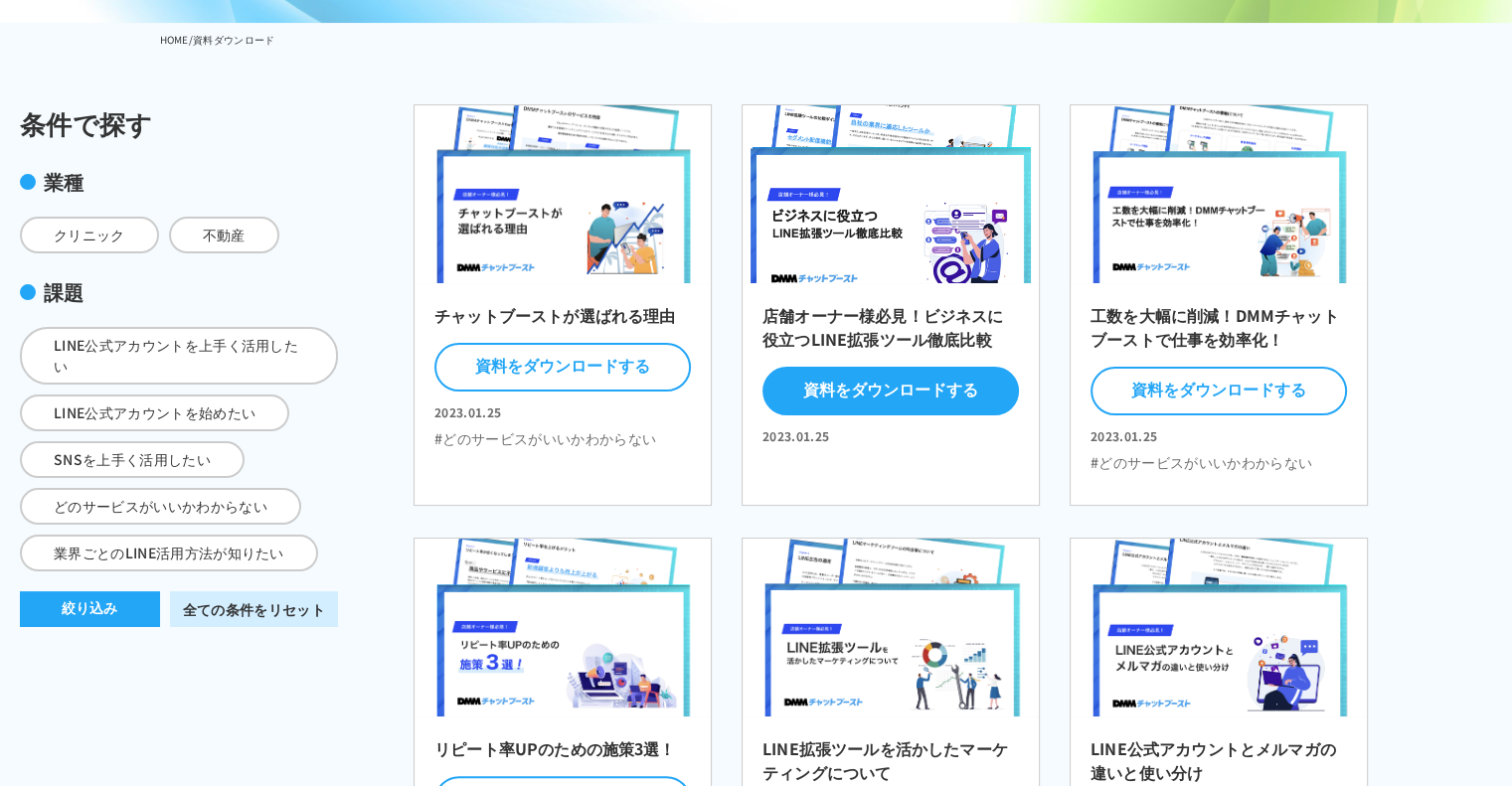 click on "資料をダウンロードする" at bounding box center (891, 391) 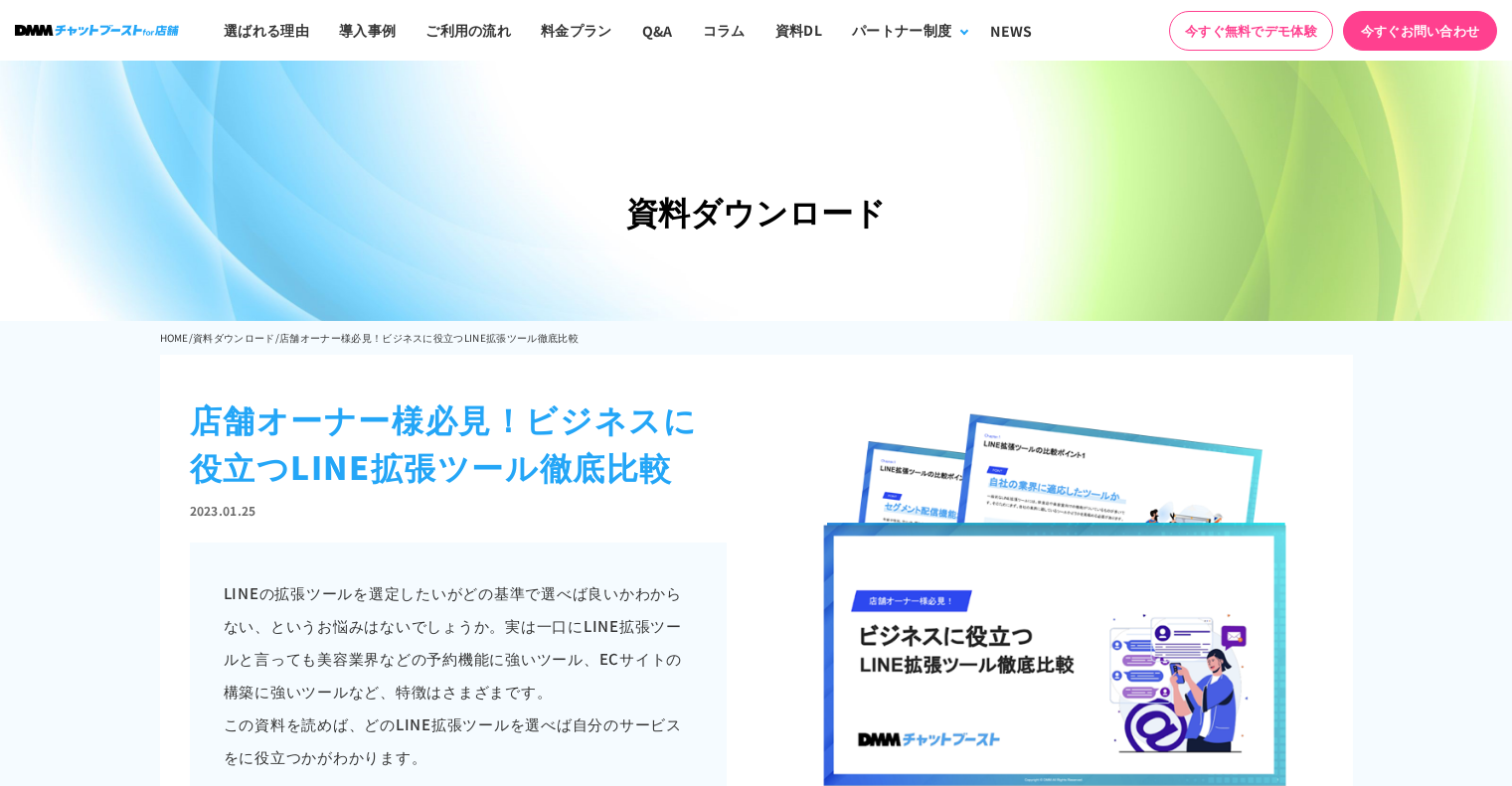 scroll, scrollTop: 696, scrollLeft: 0, axis: vertical 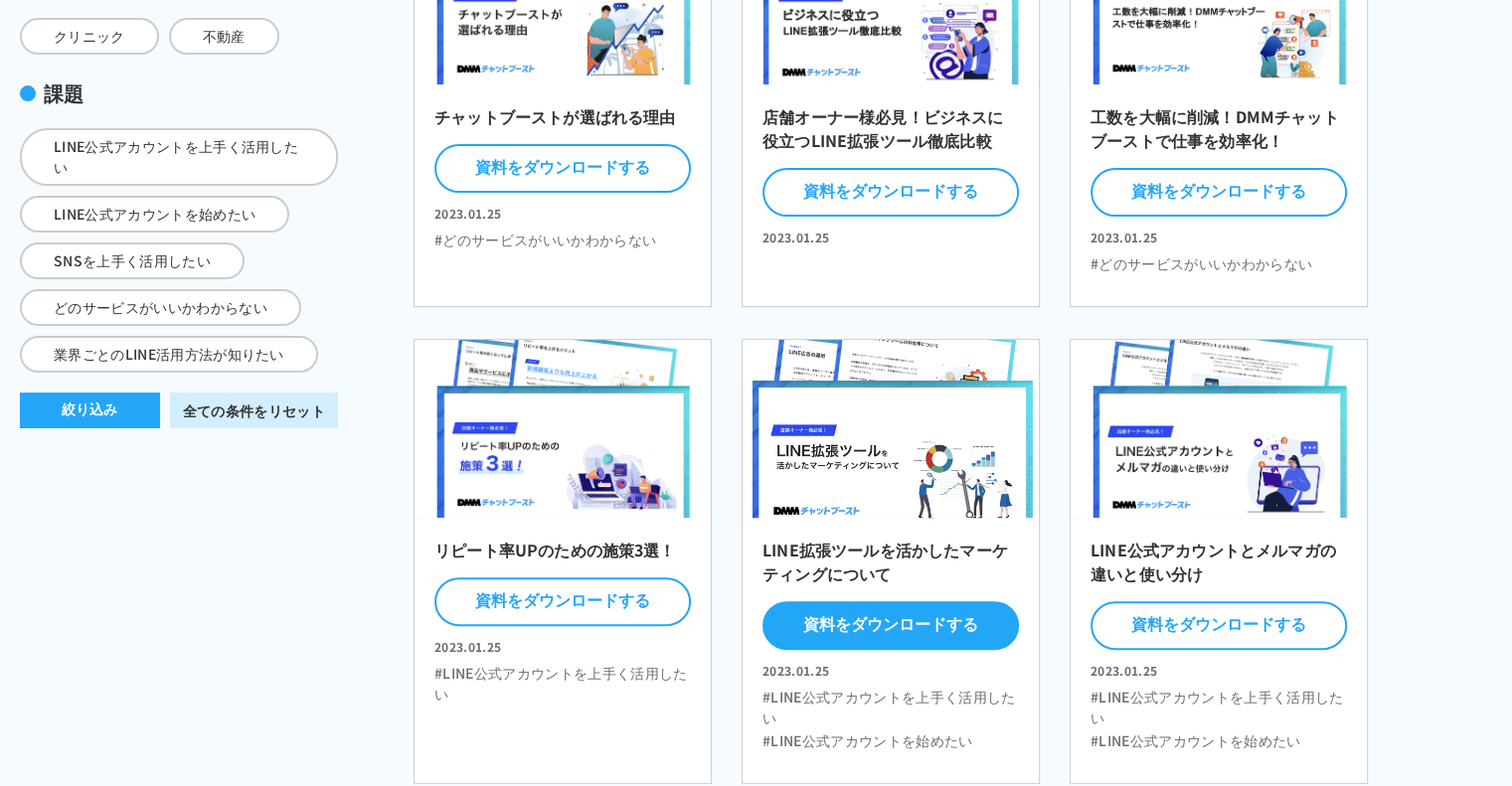 click on "資料をダウンロードする" at bounding box center (891, 625) 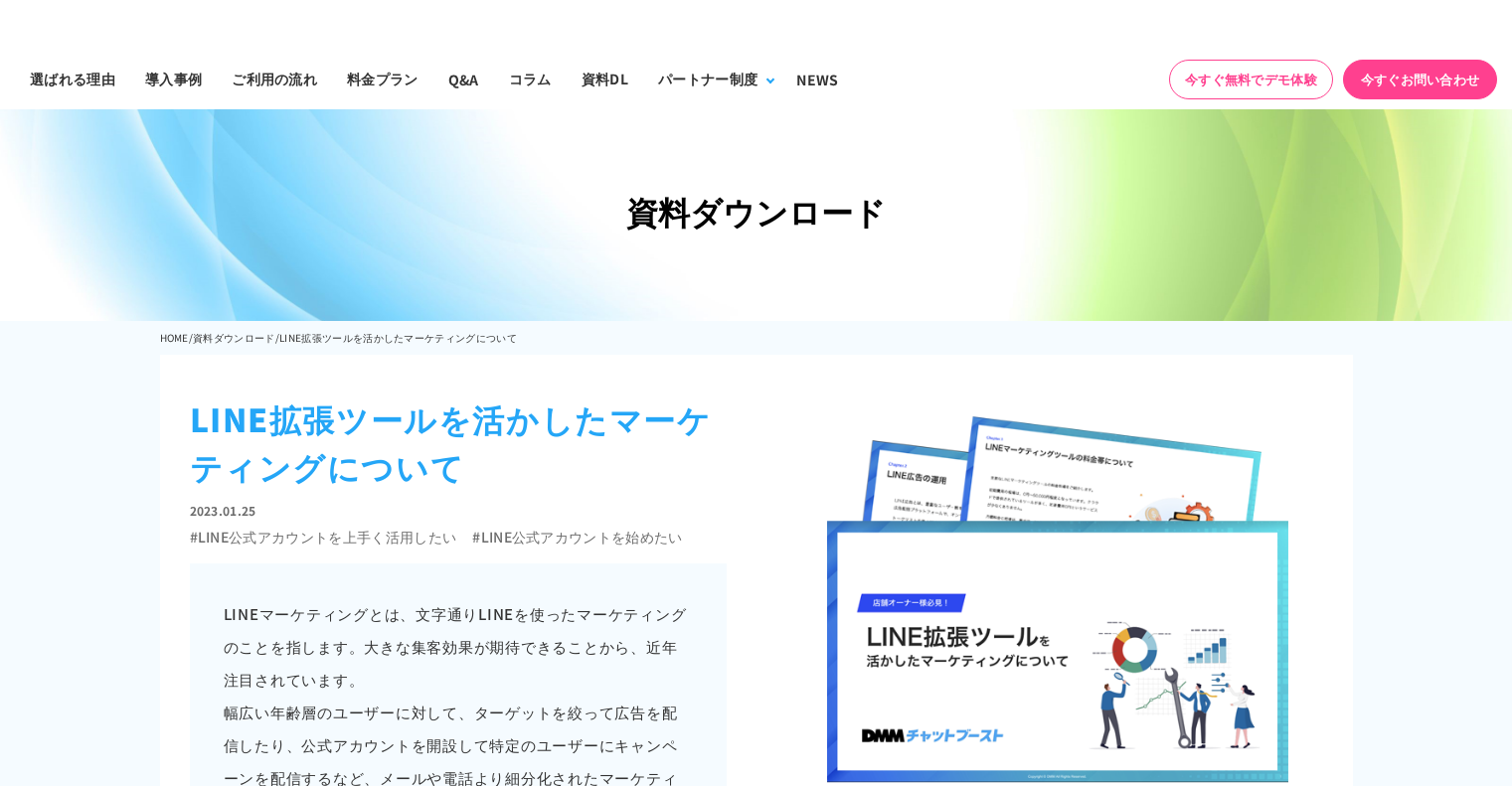 scroll, scrollTop: 596, scrollLeft: 0, axis: vertical 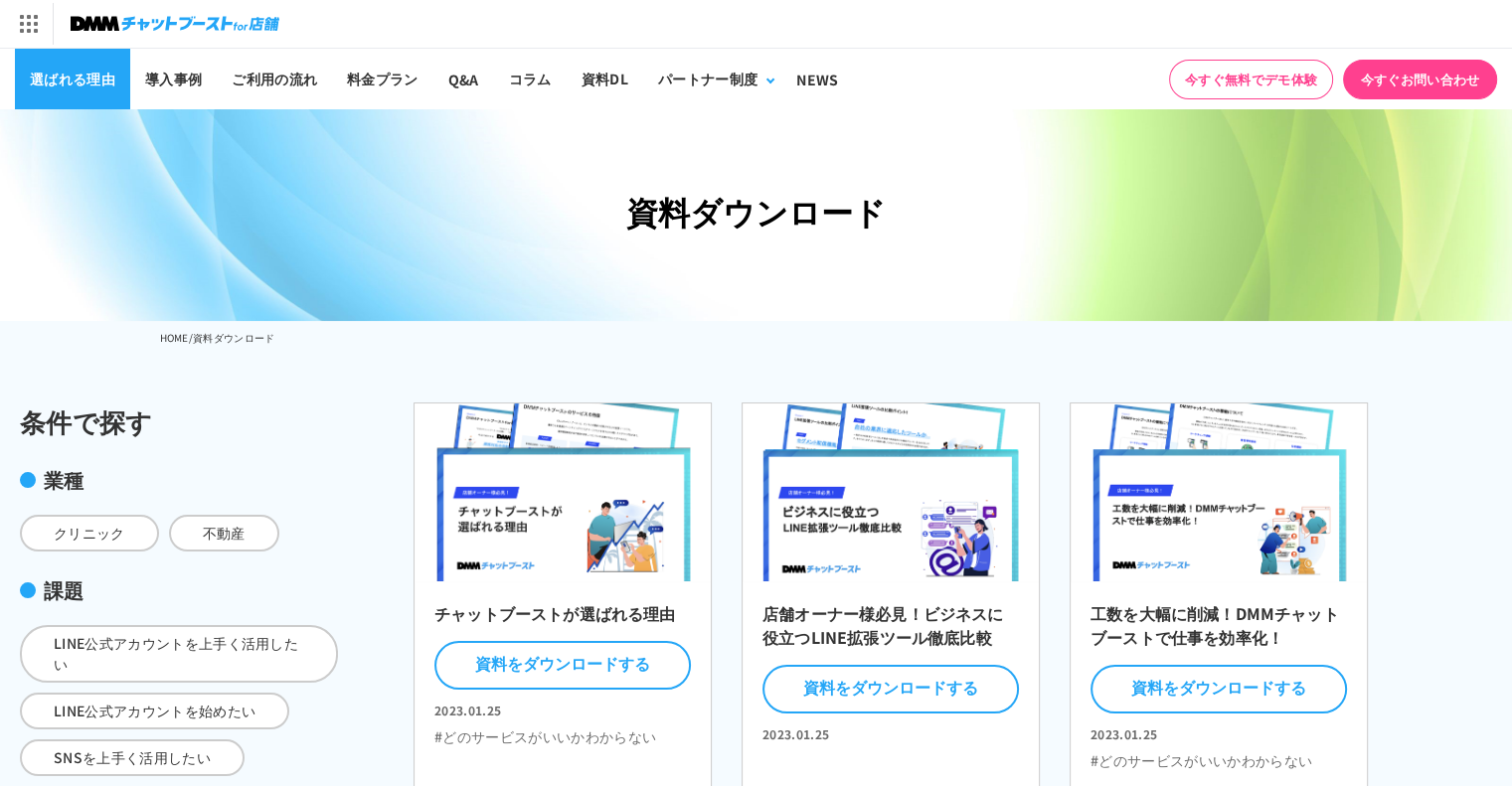 click on "選ばれる理由" at bounding box center (73, 79) 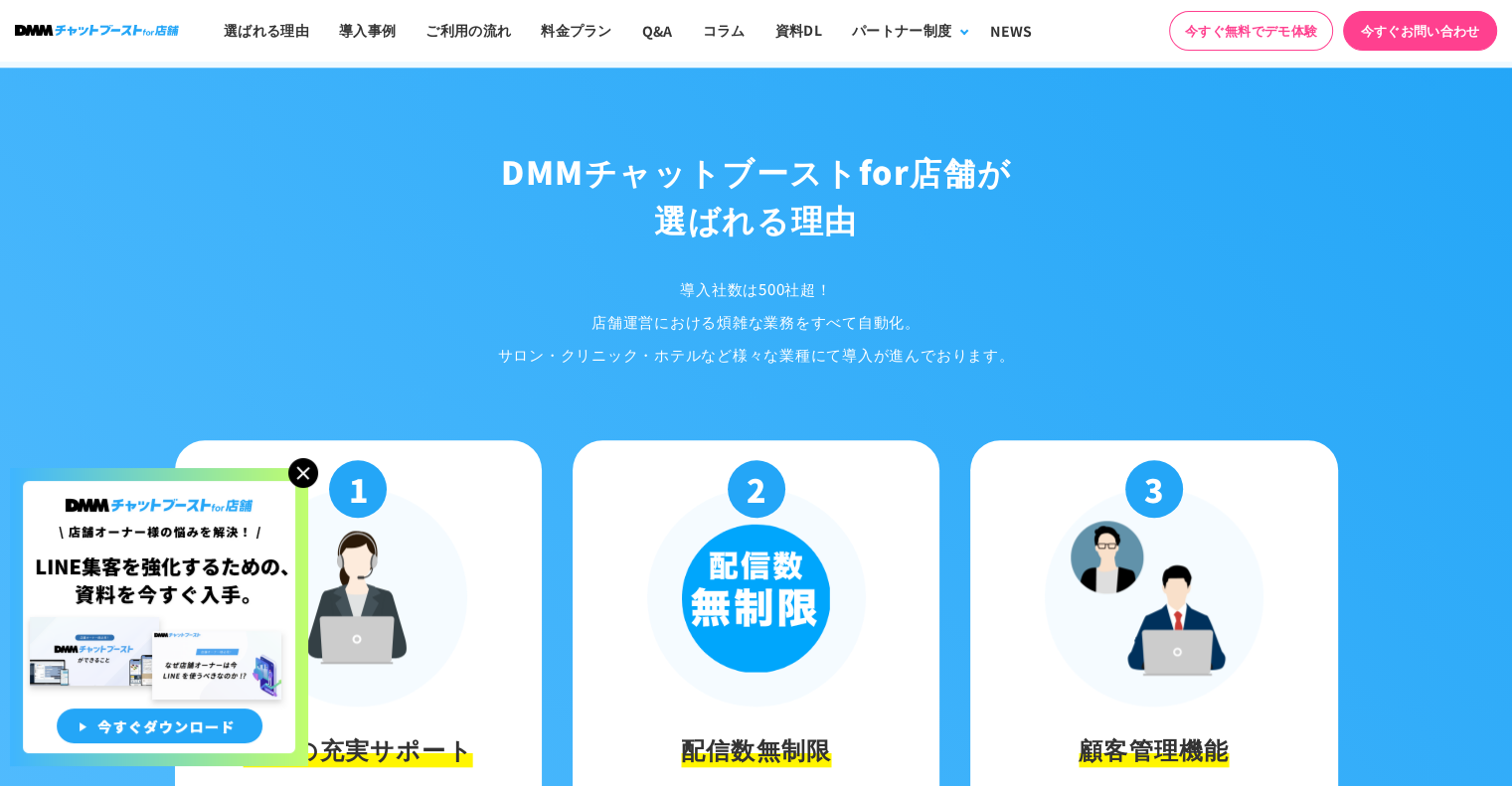 scroll, scrollTop: 1833, scrollLeft: 0, axis: vertical 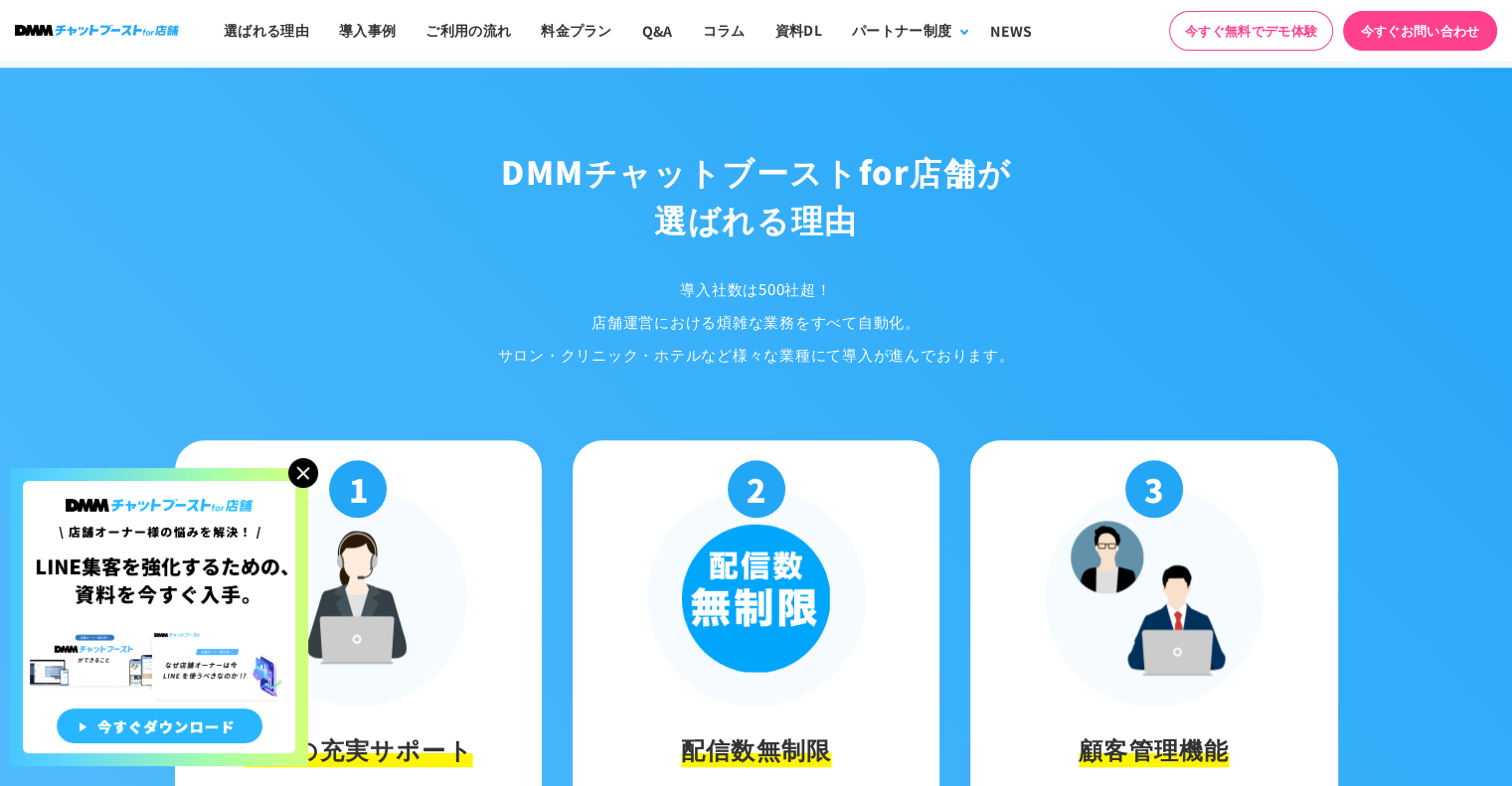 click at bounding box center [159, 617] 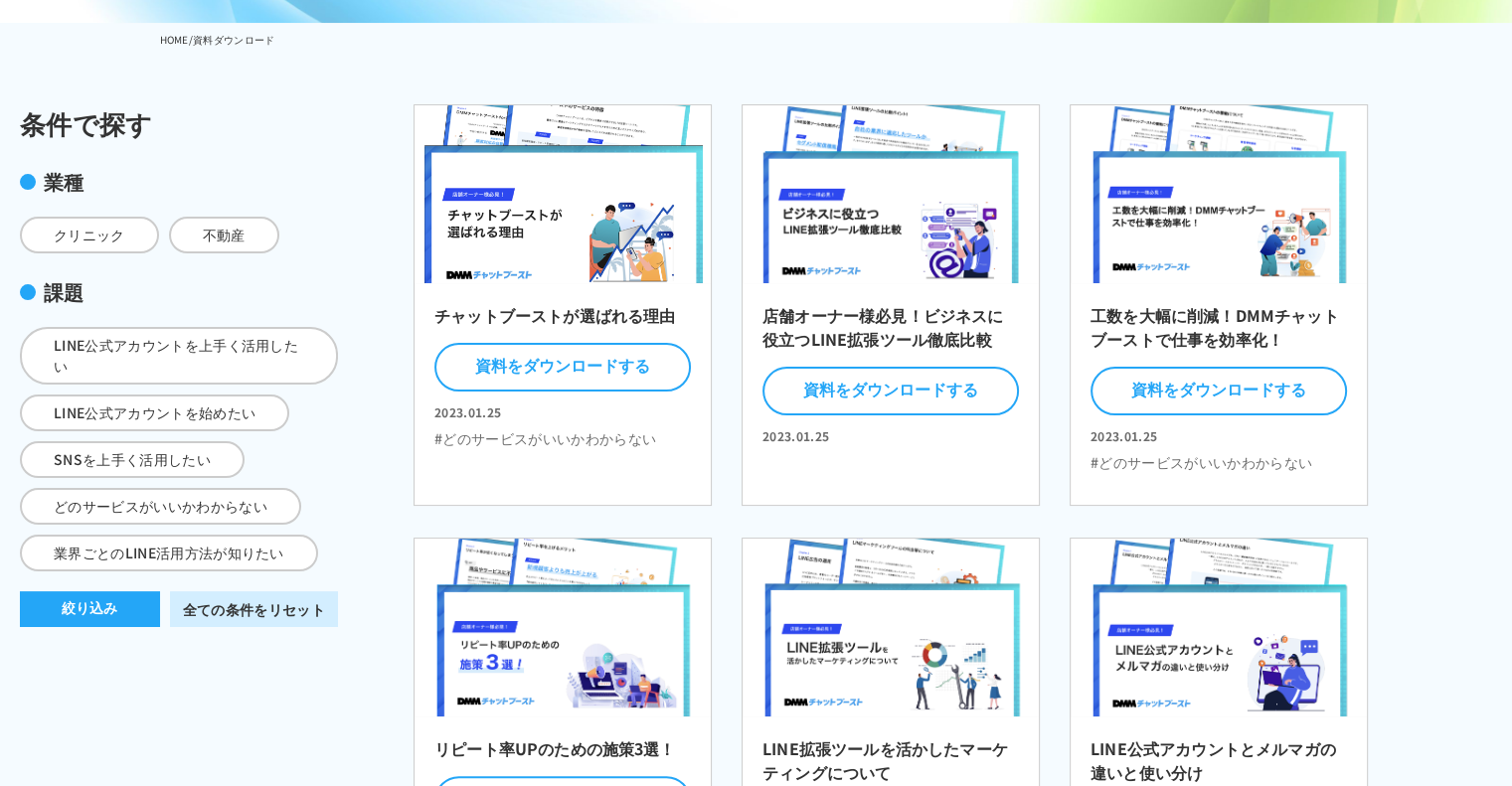scroll, scrollTop: 0, scrollLeft: 0, axis: both 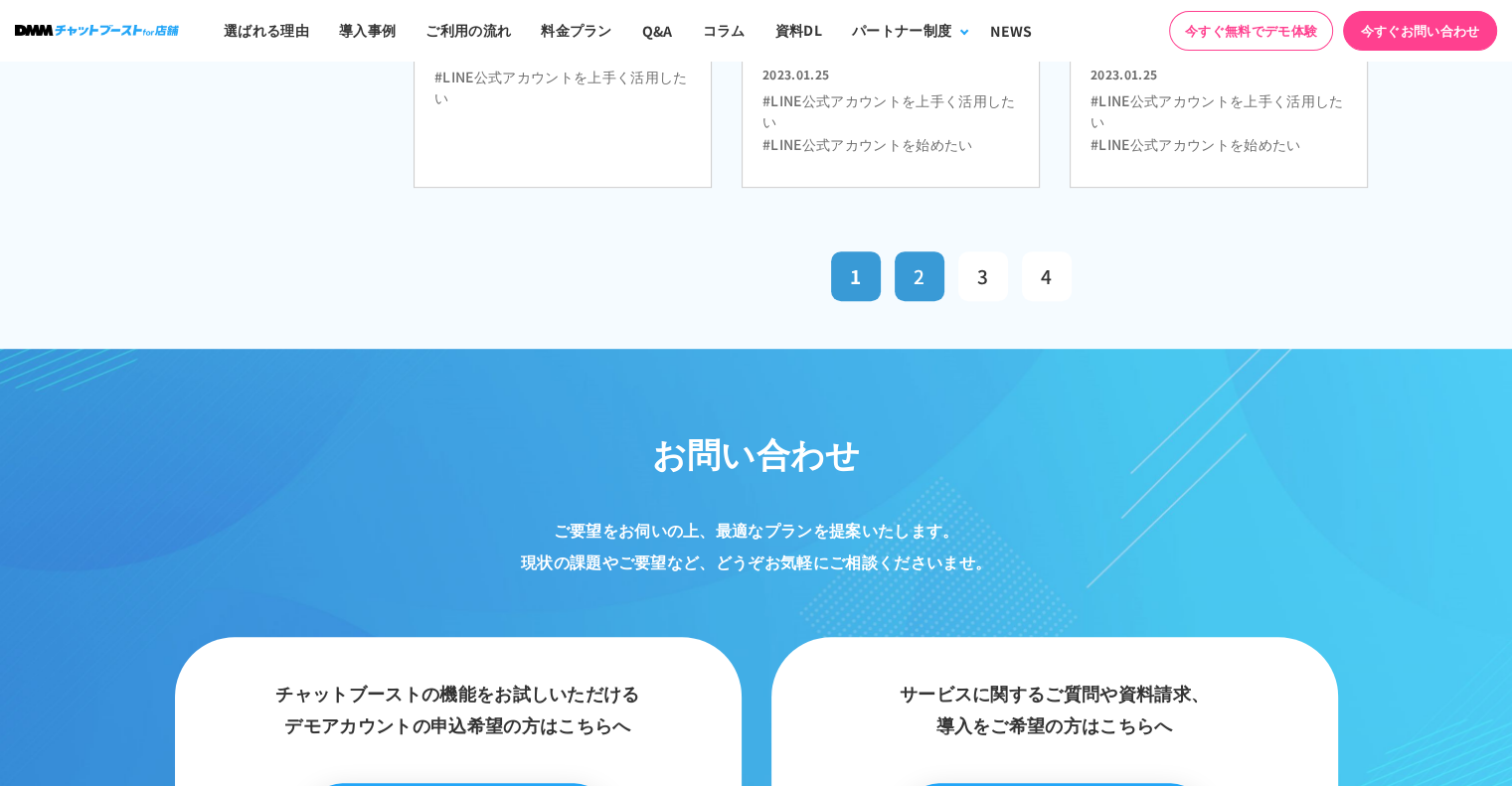 click on "2" at bounding box center (919, 275) 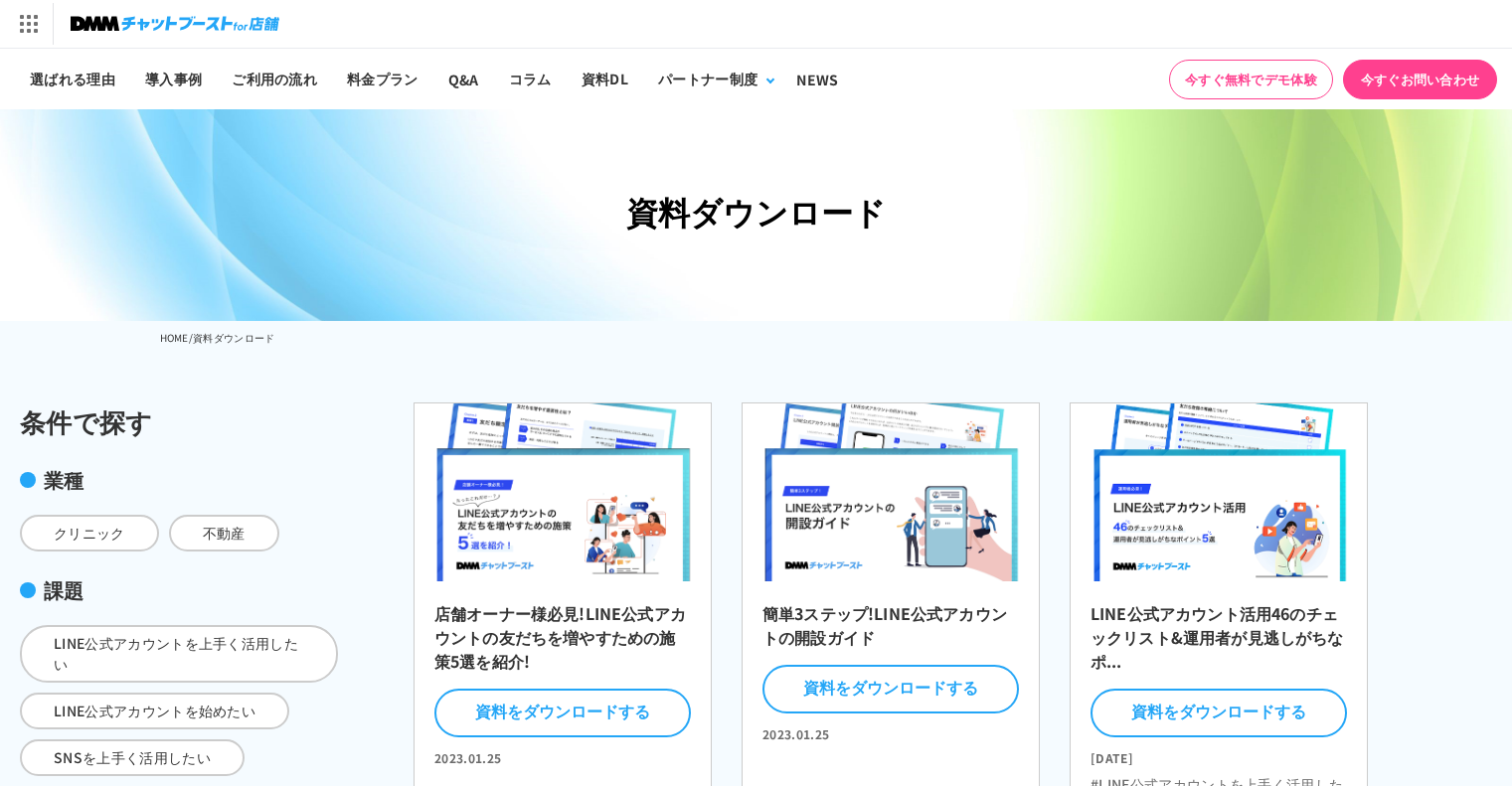 scroll, scrollTop: 199, scrollLeft: 0, axis: vertical 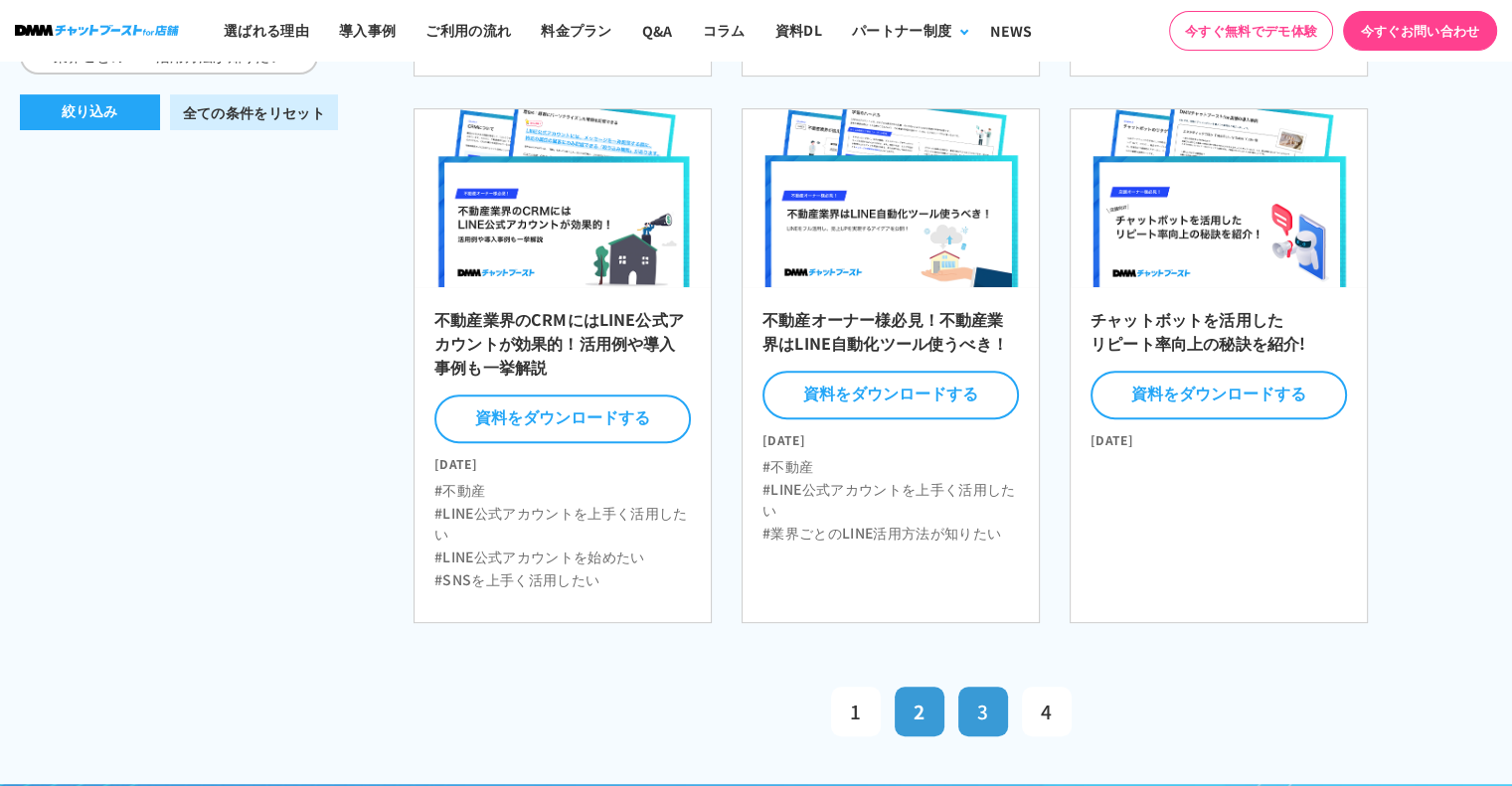 click on "3" at bounding box center [982, 710] 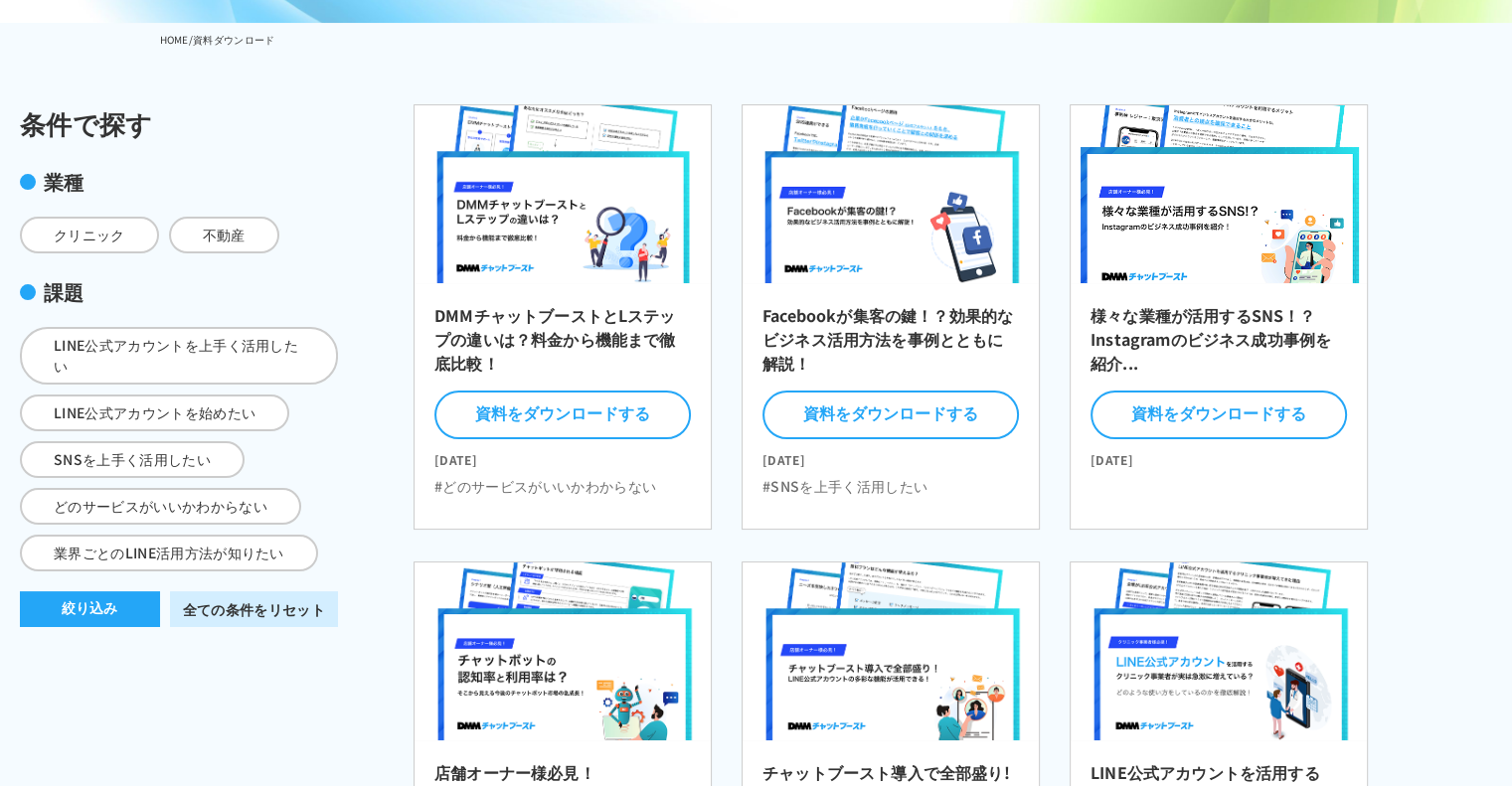 scroll, scrollTop: 298, scrollLeft: 0, axis: vertical 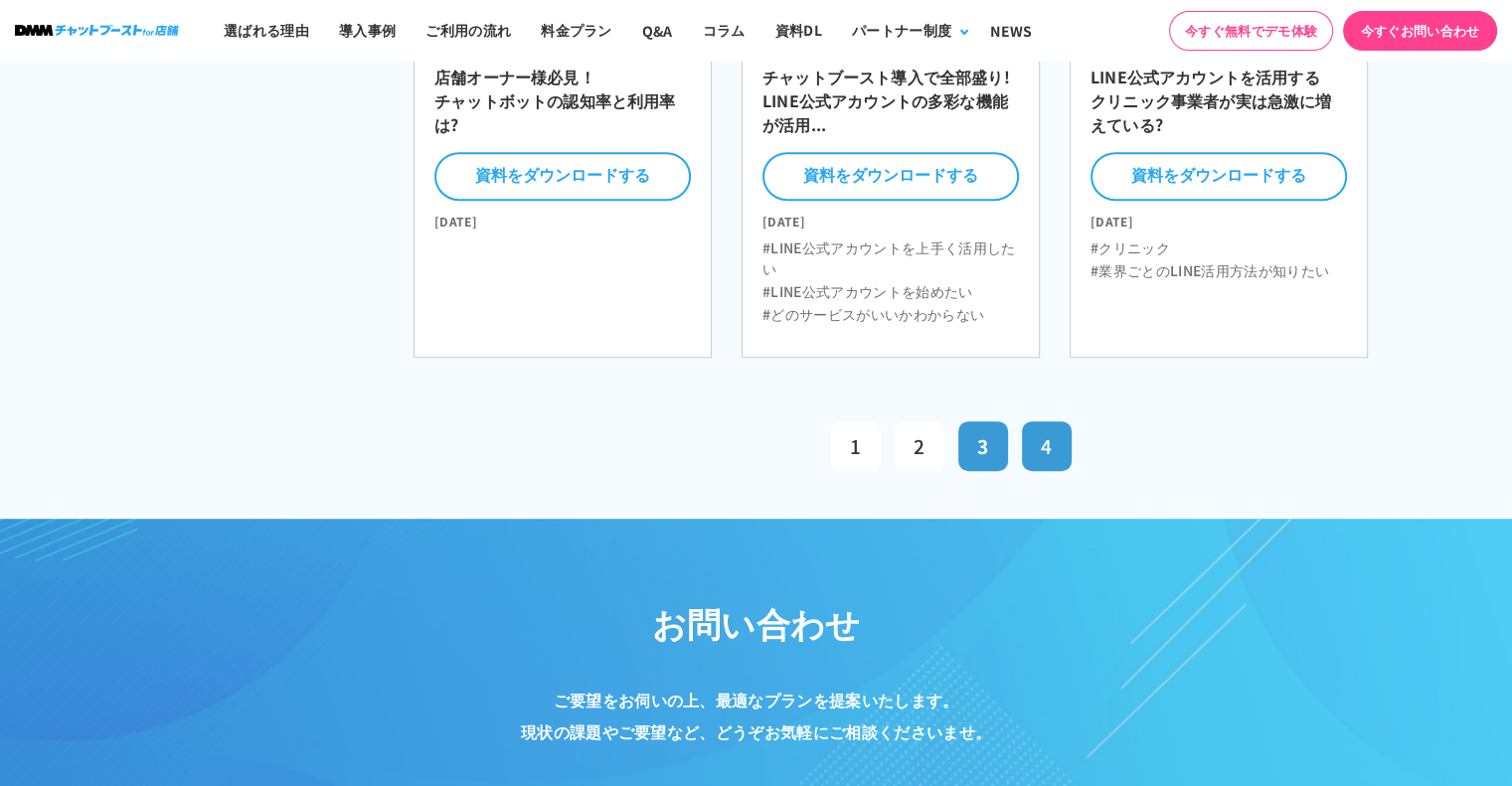 click on "4" at bounding box center (1047, 446) 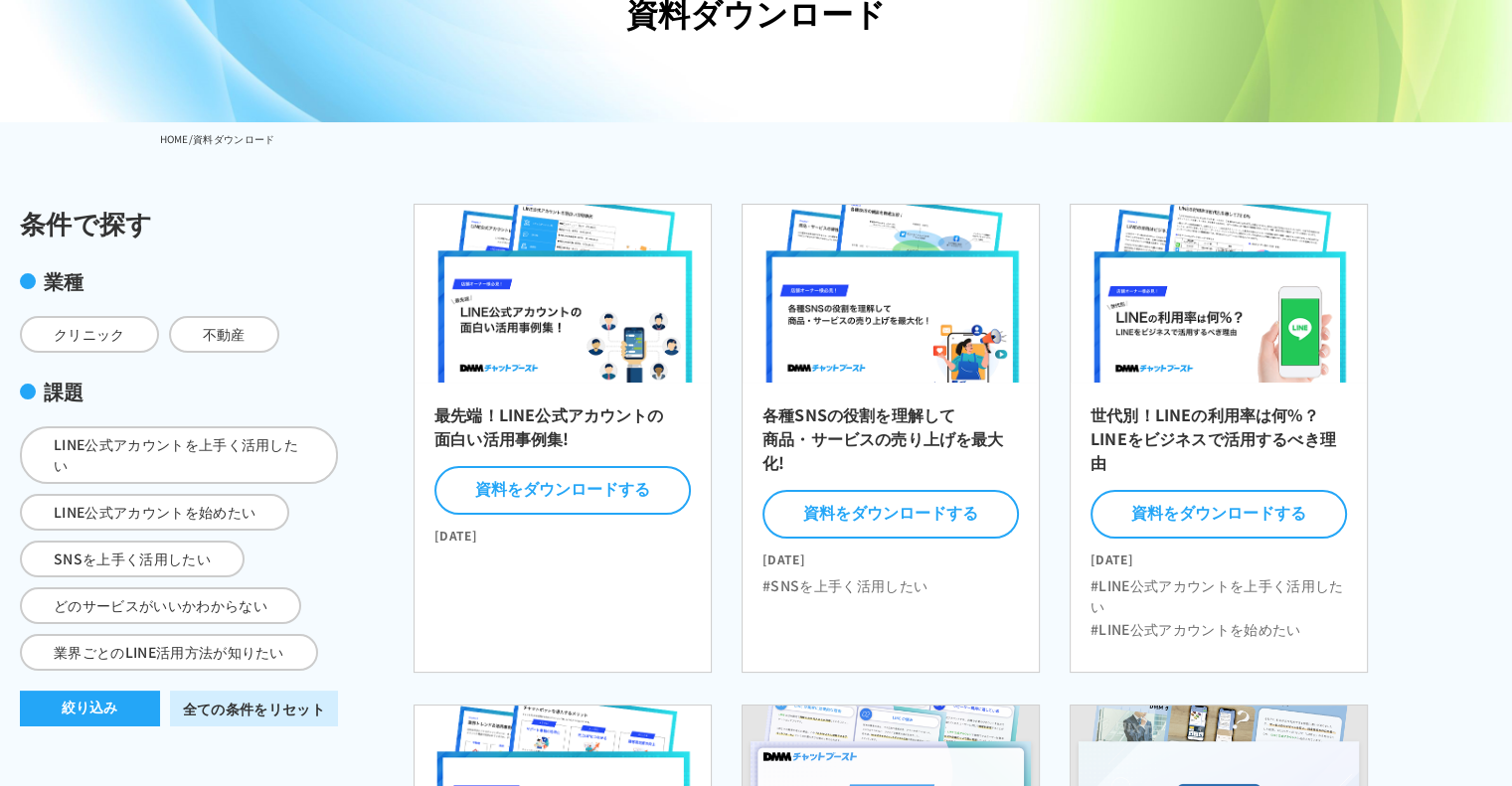 scroll, scrollTop: 199, scrollLeft: 0, axis: vertical 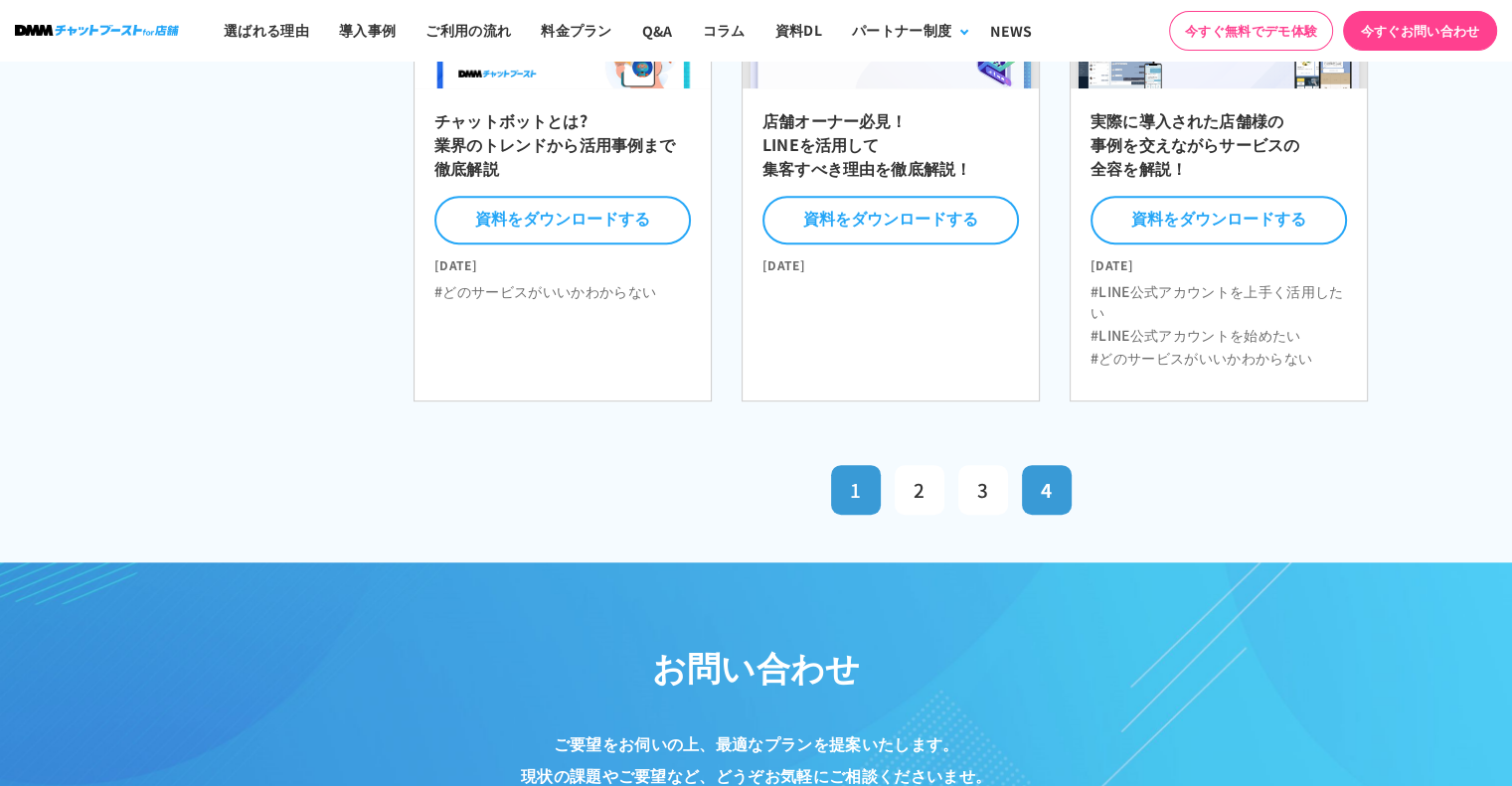 click on "1" at bounding box center (856, 490) 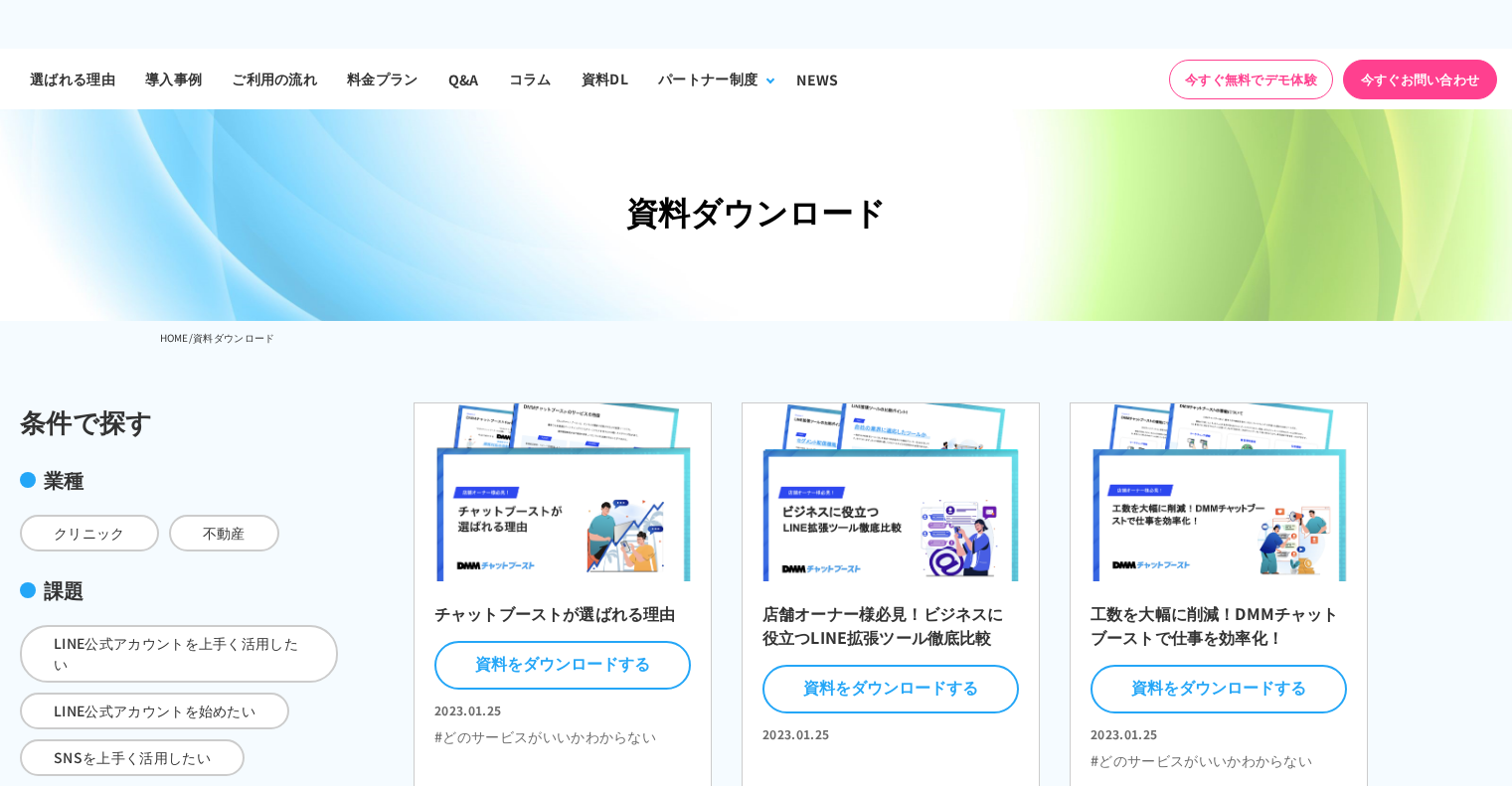 scroll, scrollTop: 0, scrollLeft: 0, axis: both 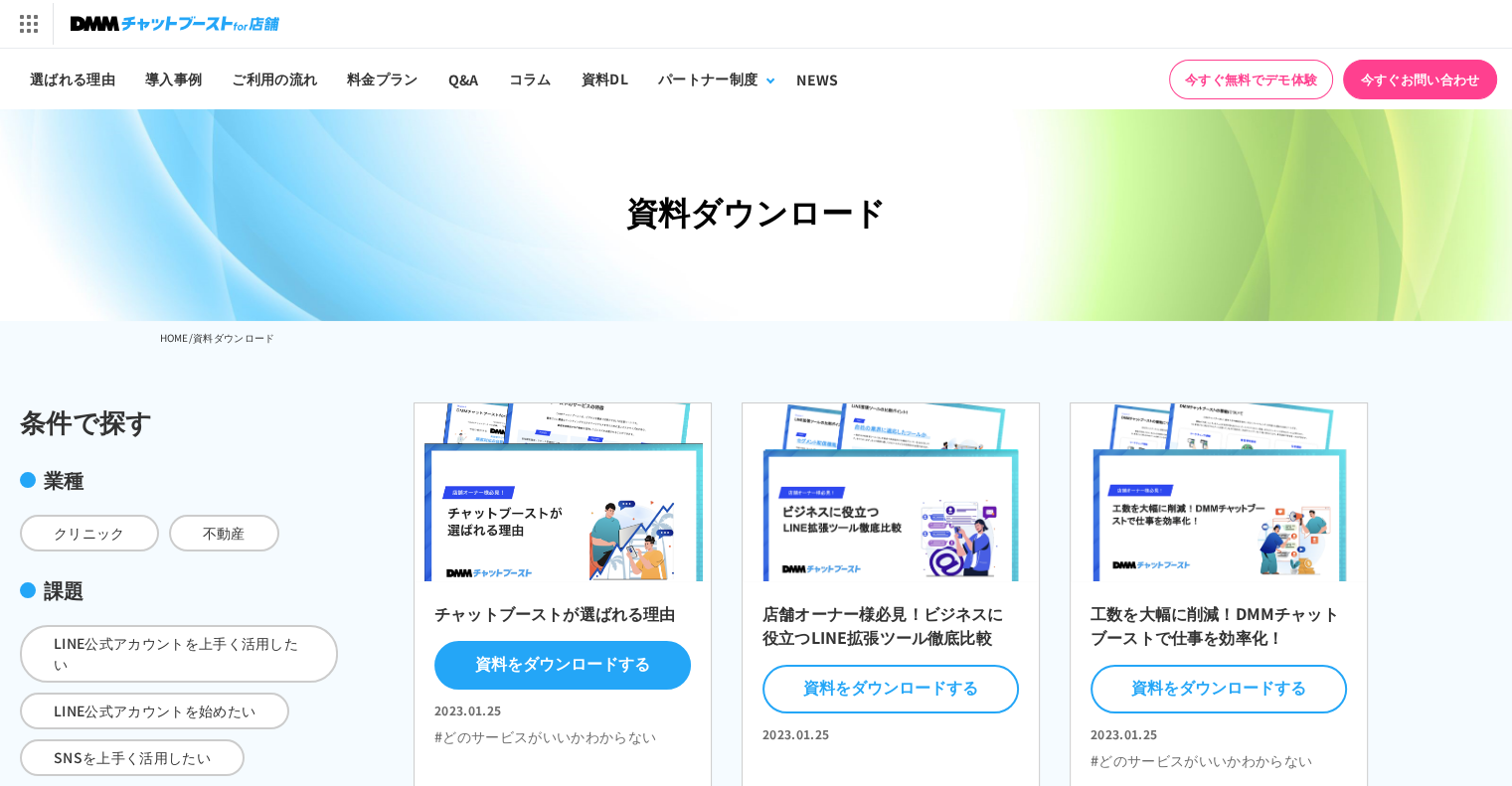 click on "資料をダウンロードする" at bounding box center [563, 665] 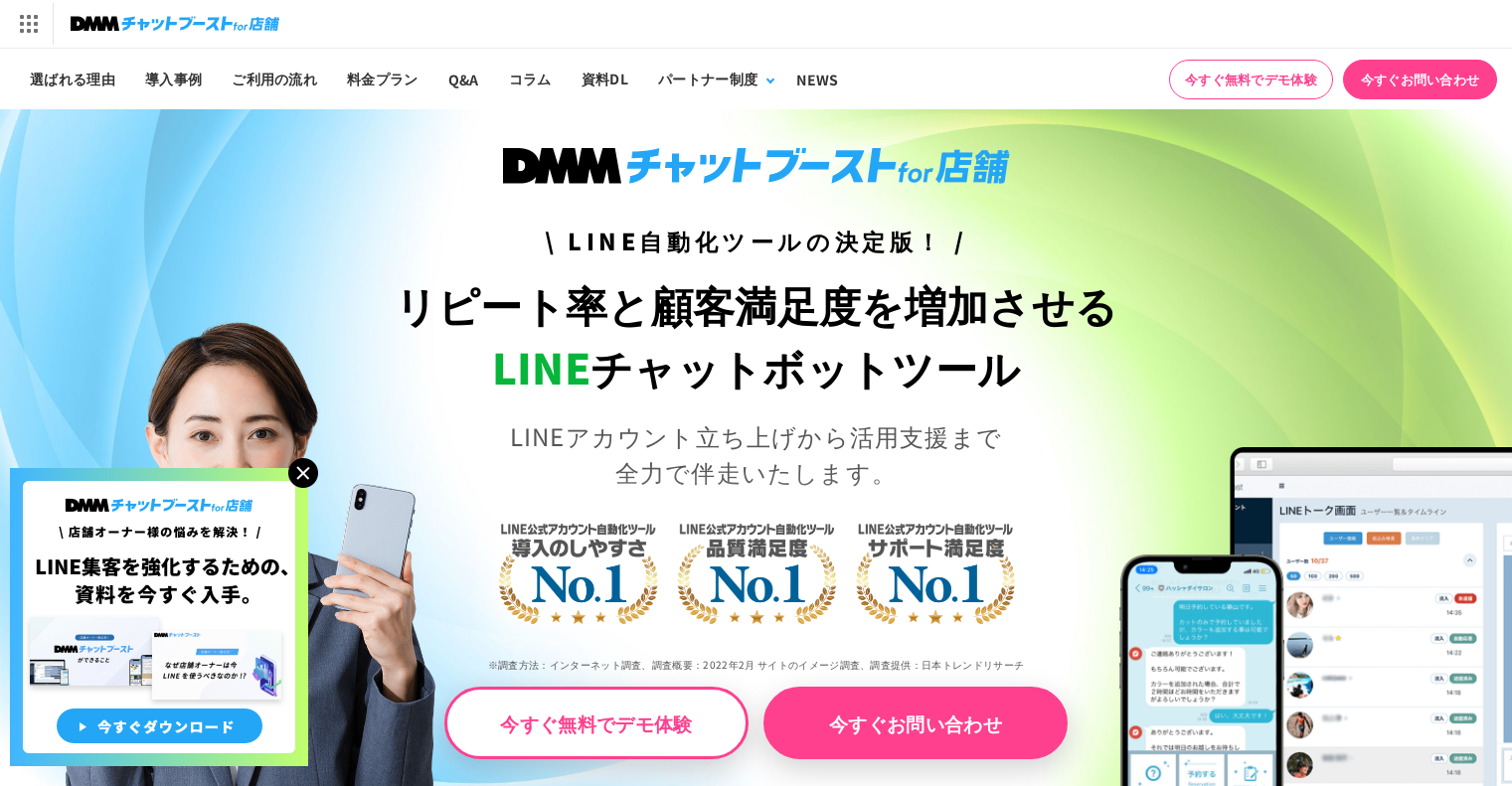 scroll, scrollTop: 0, scrollLeft: 0, axis: both 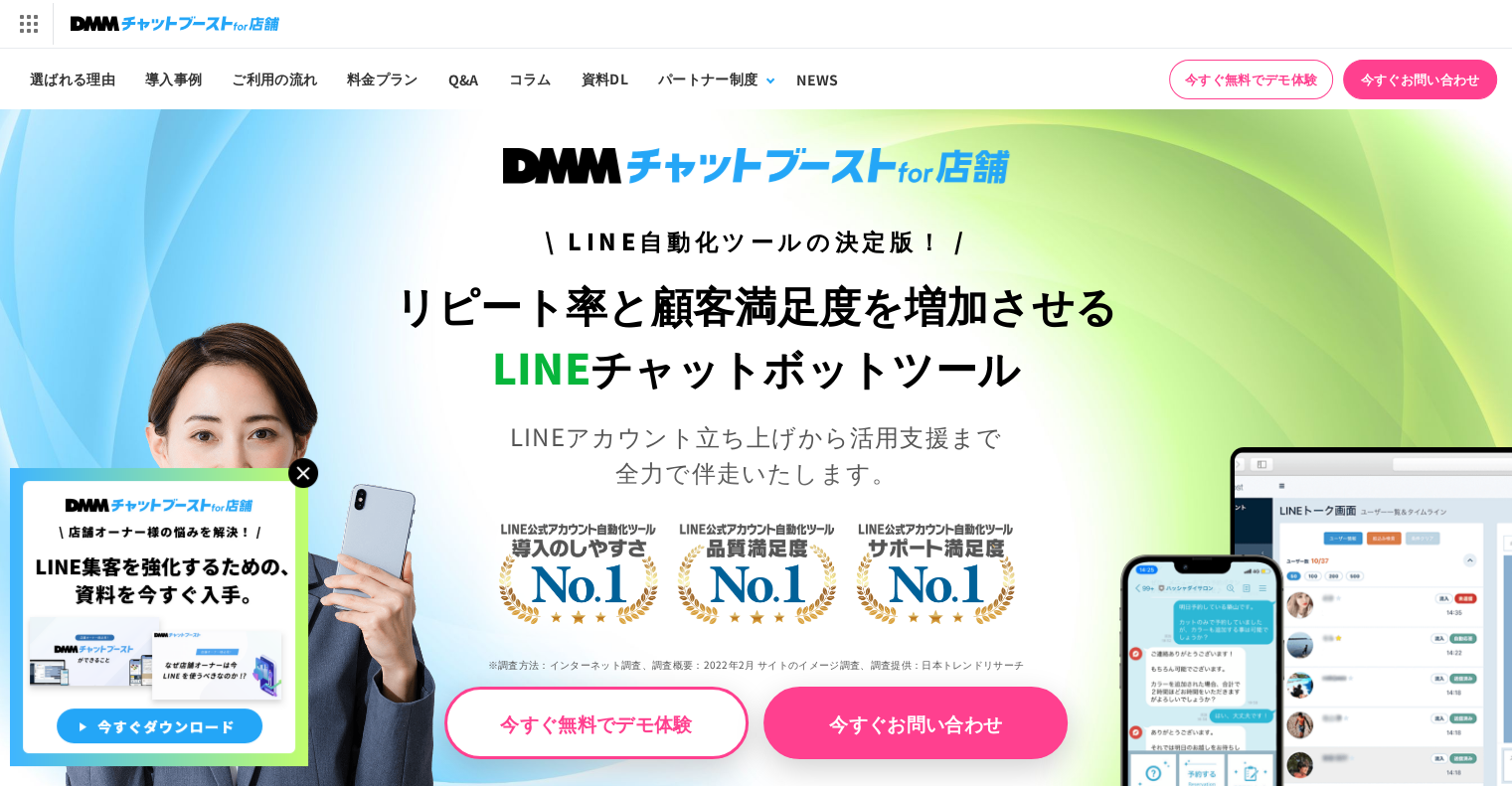 click at bounding box center [303, 473] 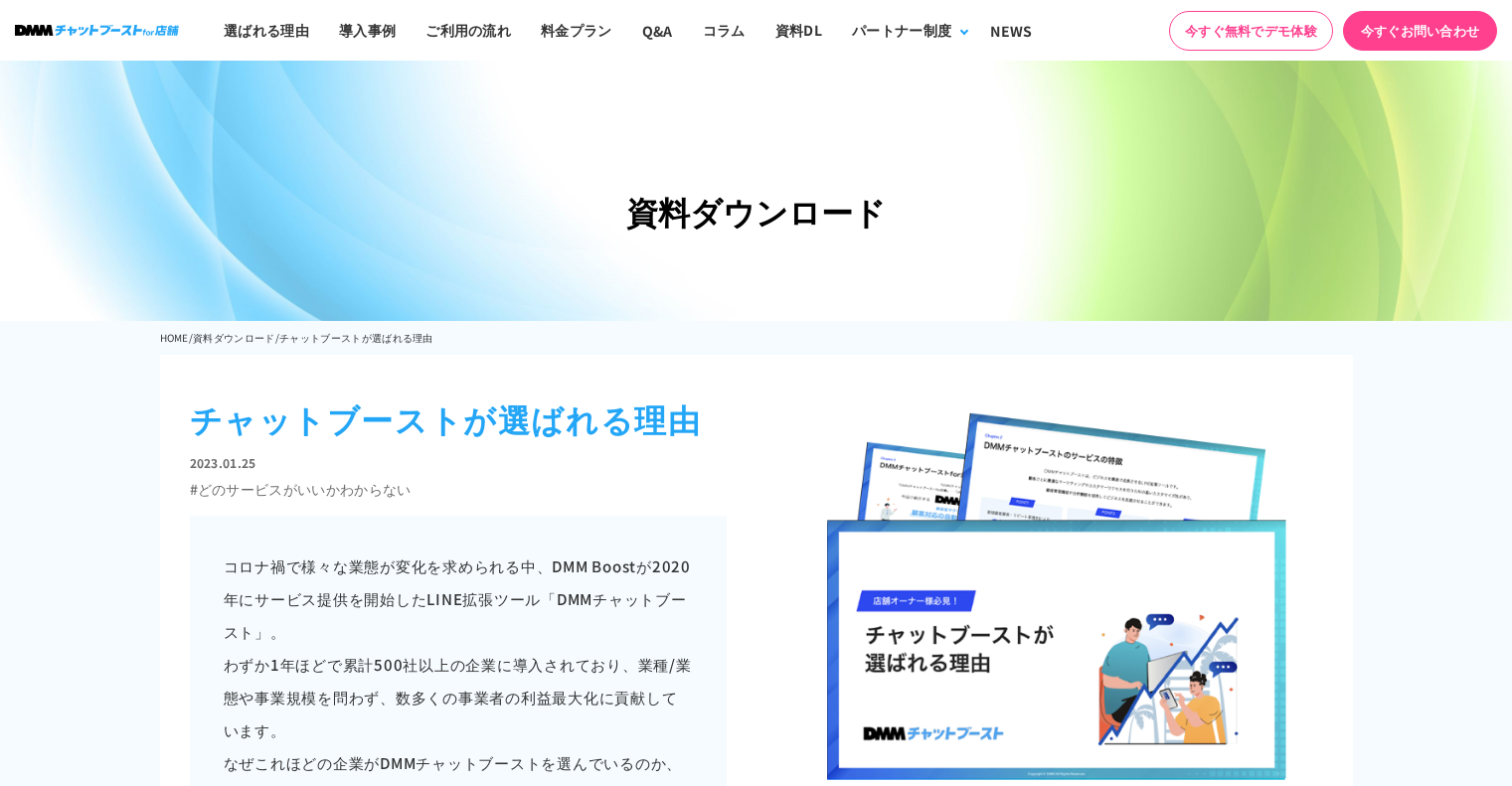 scroll, scrollTop: 696, scrollLeft: 0, axis: vertical 